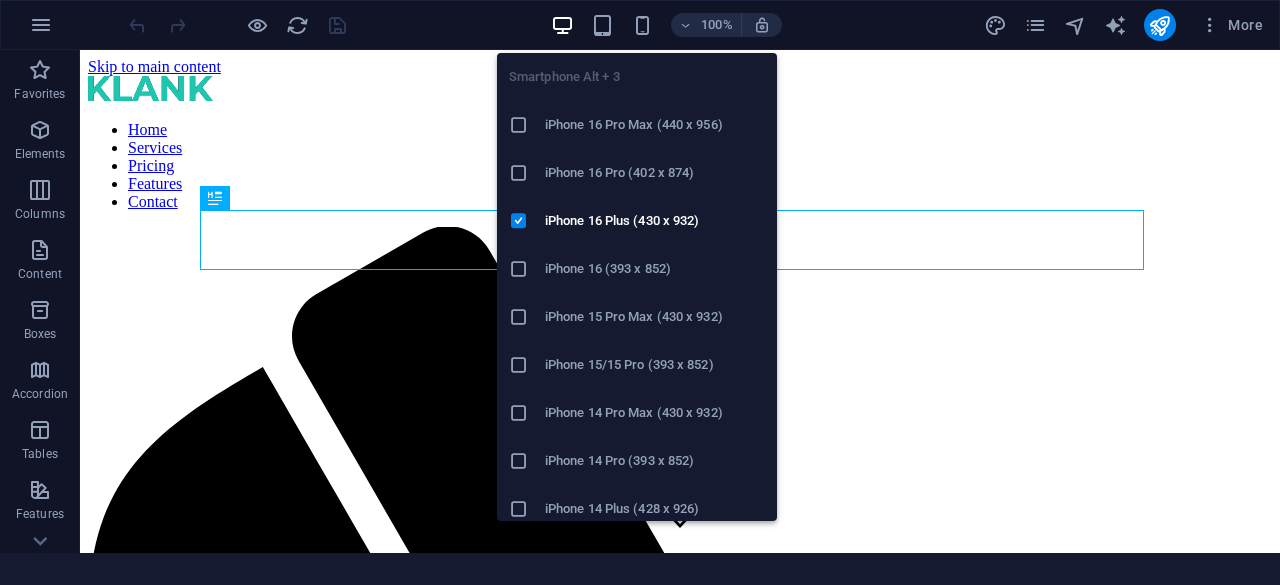 scroll, scrollTop: 0, scrollLeft: 0, axis: both 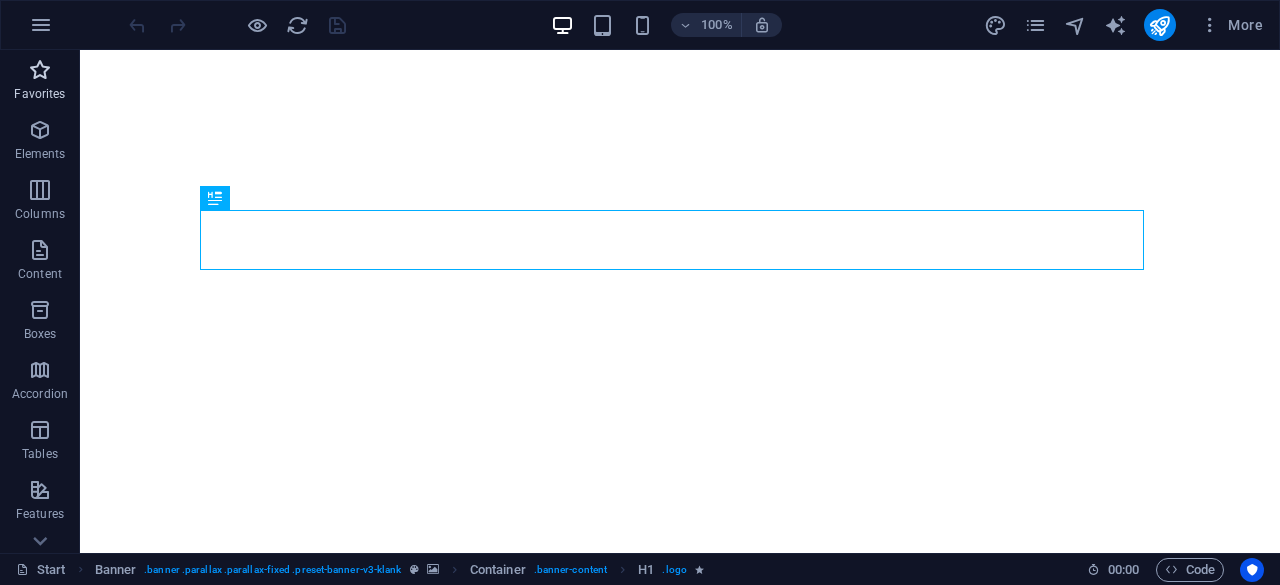 click at bounding box center [40, 70] 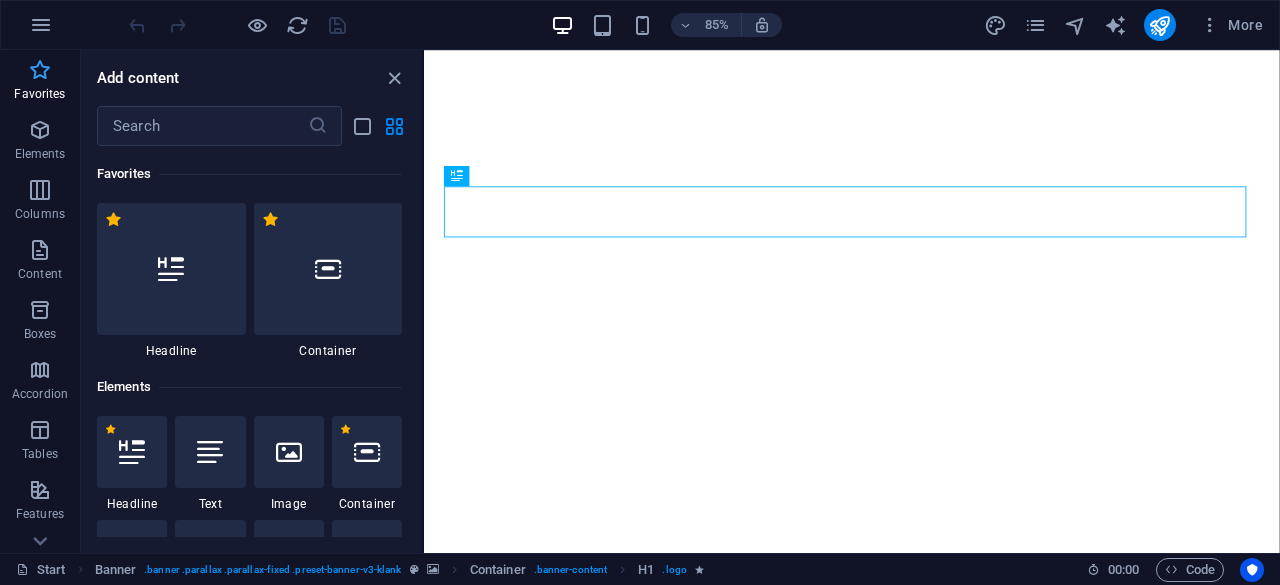 click at bounding box center (40, 70) 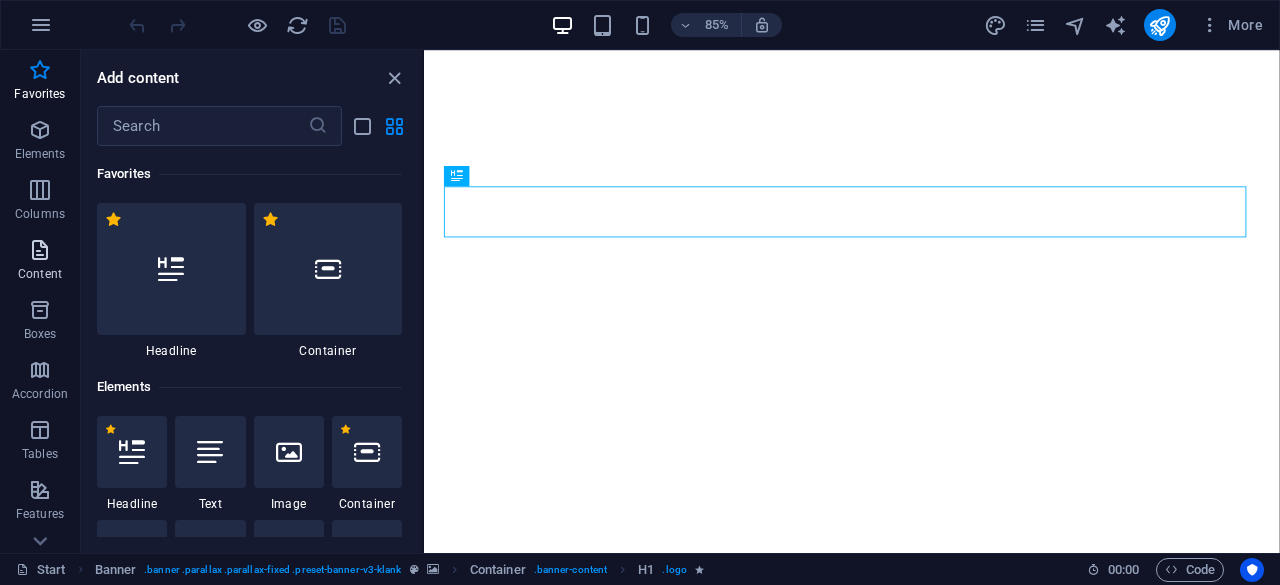 click on "Content" at bounding box center [40, 274] 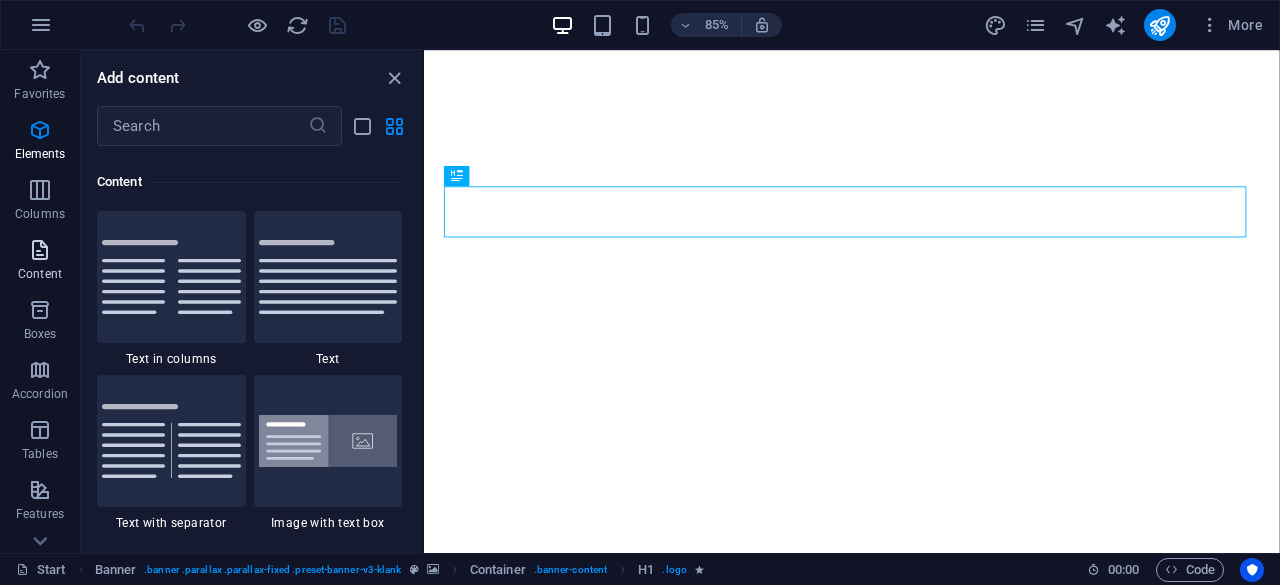 scroll, scrollTop: 3499, scrollLeft: 0, axis: vertical 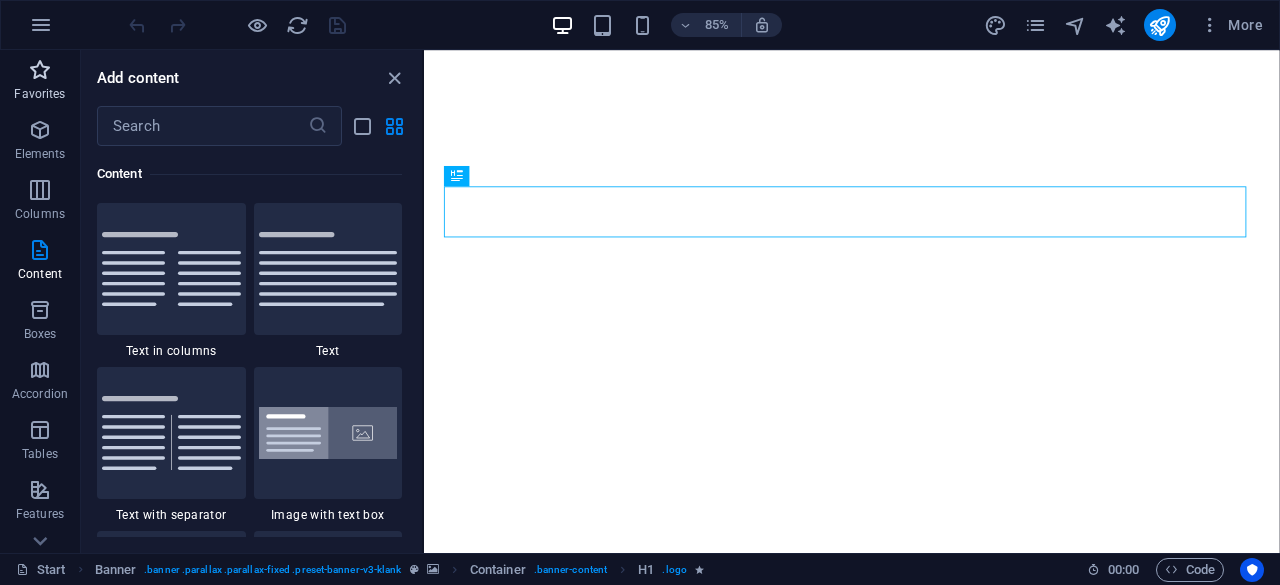 click on "Favorites" at bounding box center (39, 94) 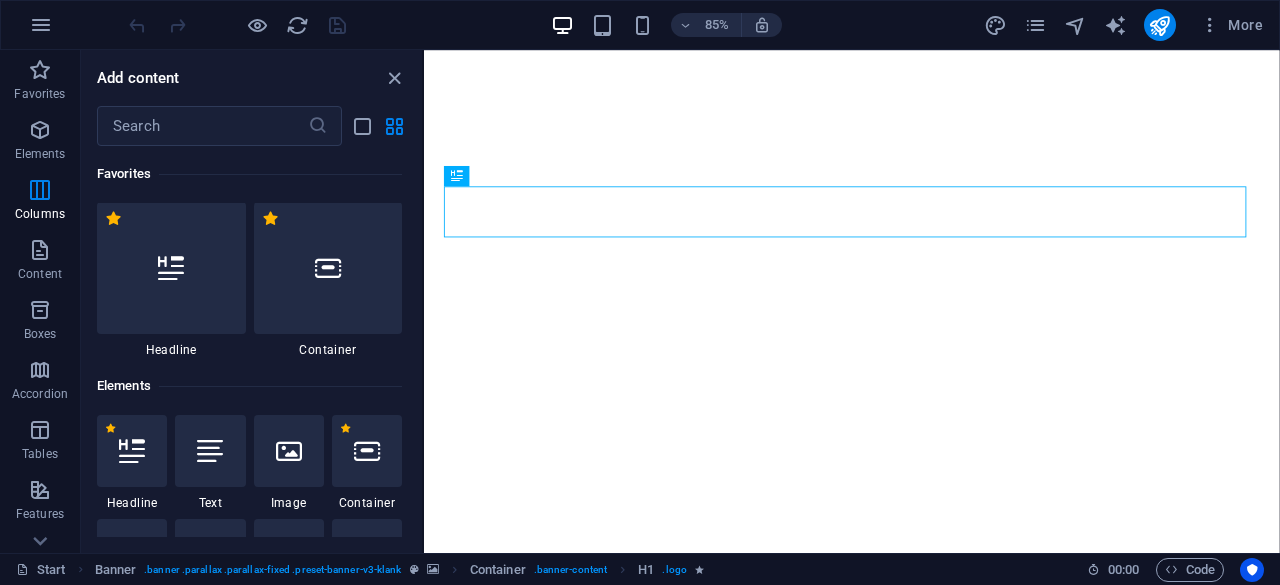 scroll, scrollTop: 0, scrollLeft: 0, axis: both 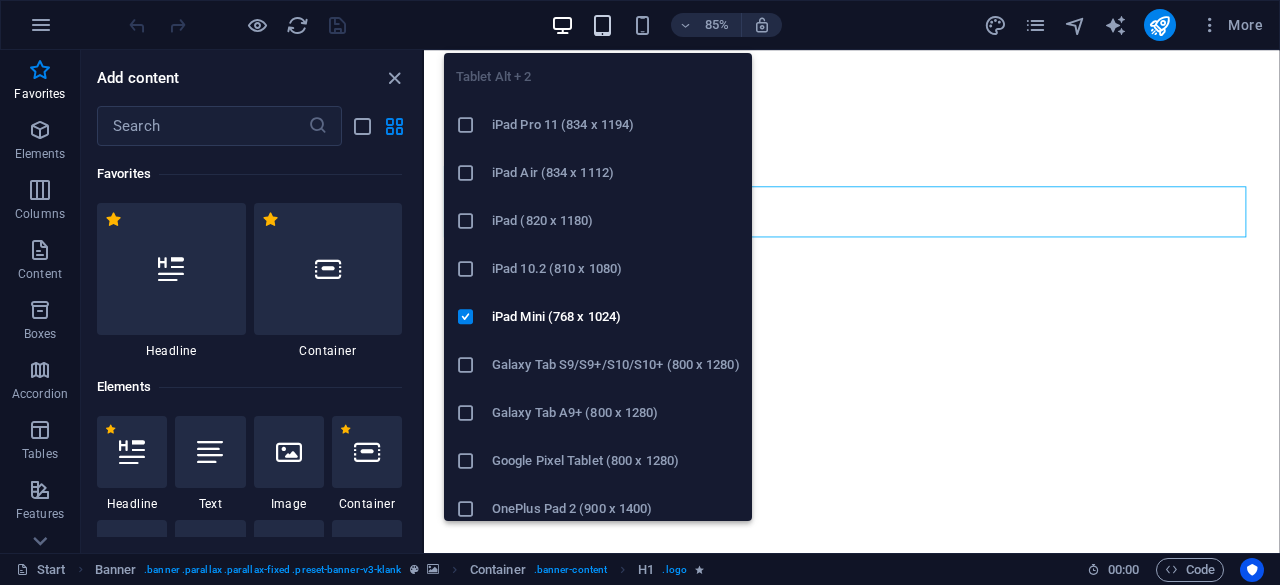 click at bounding box center [602, 25] 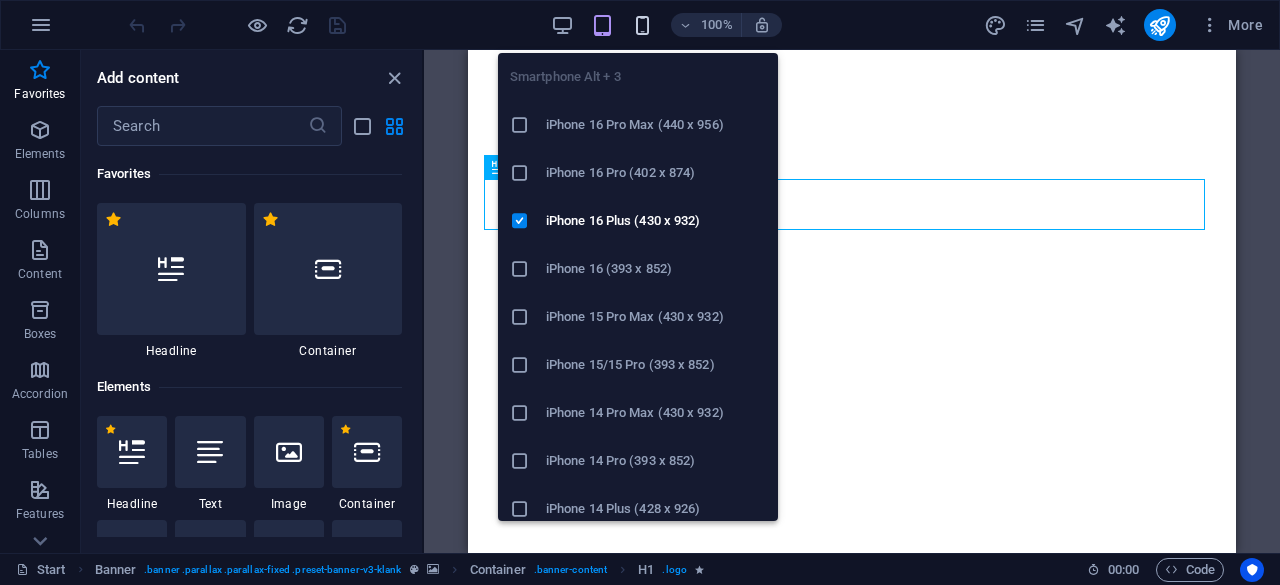 click at bounding box center (642, 25) 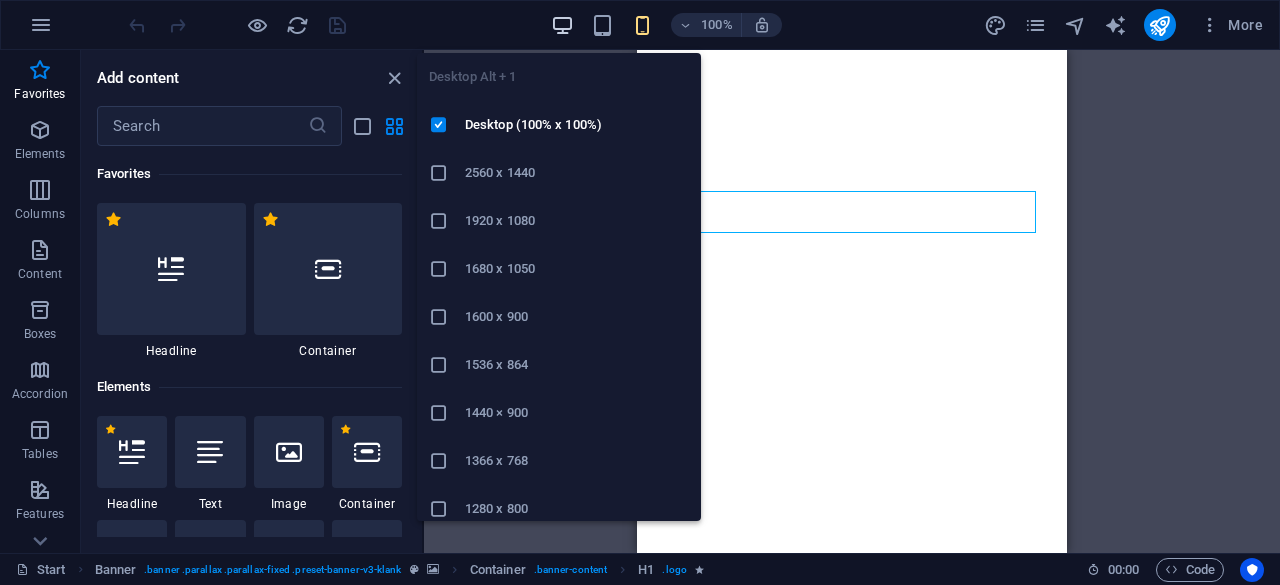 click at bounding box center [562, 25] 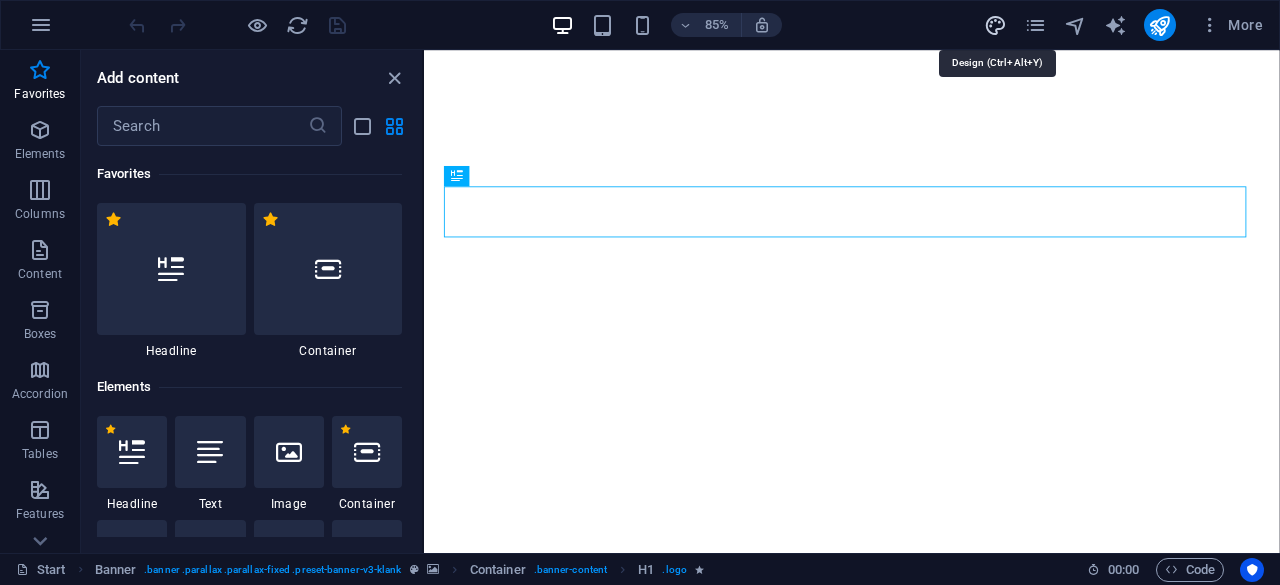 click at bounding box center [995, 25] 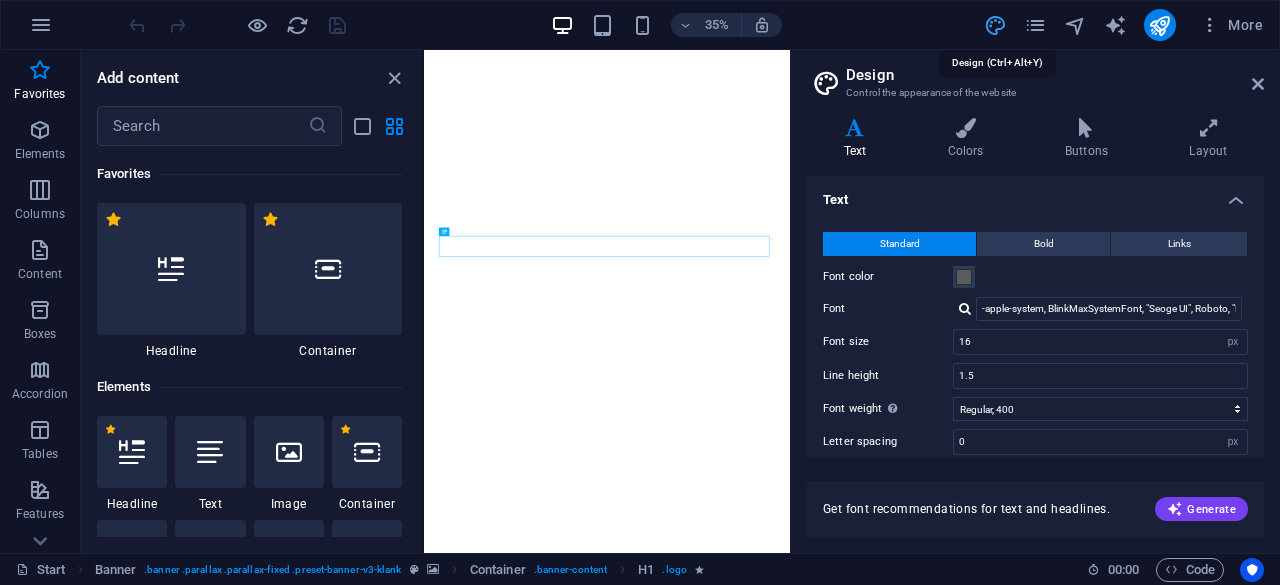 click at bounding box center (995, 25) 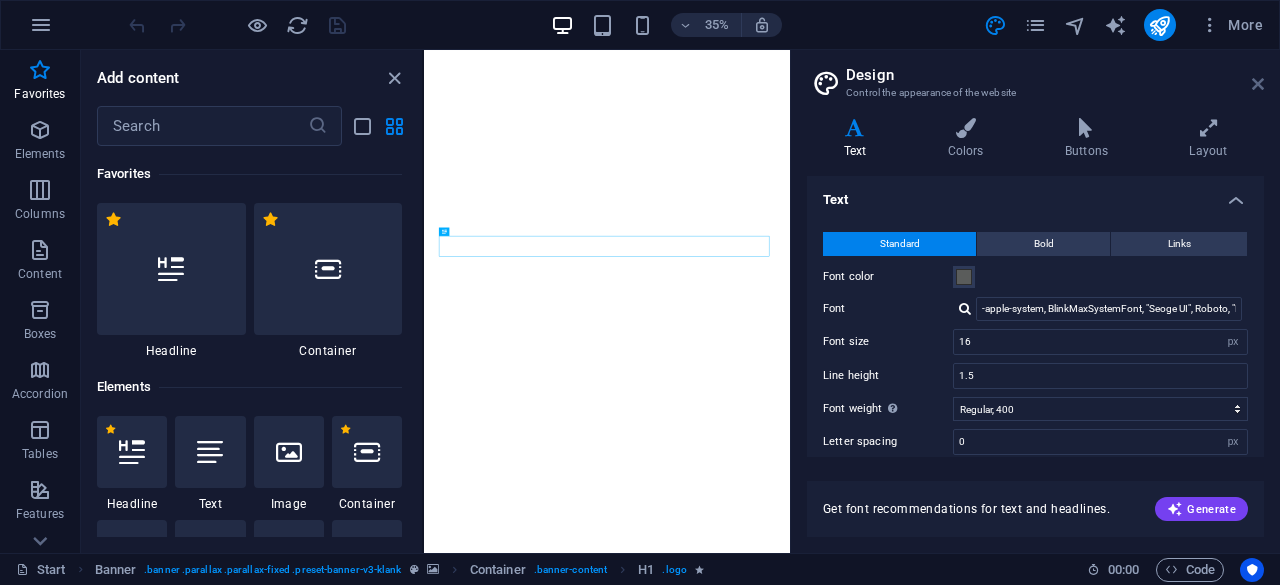 click at bounding box center [1258, 84] 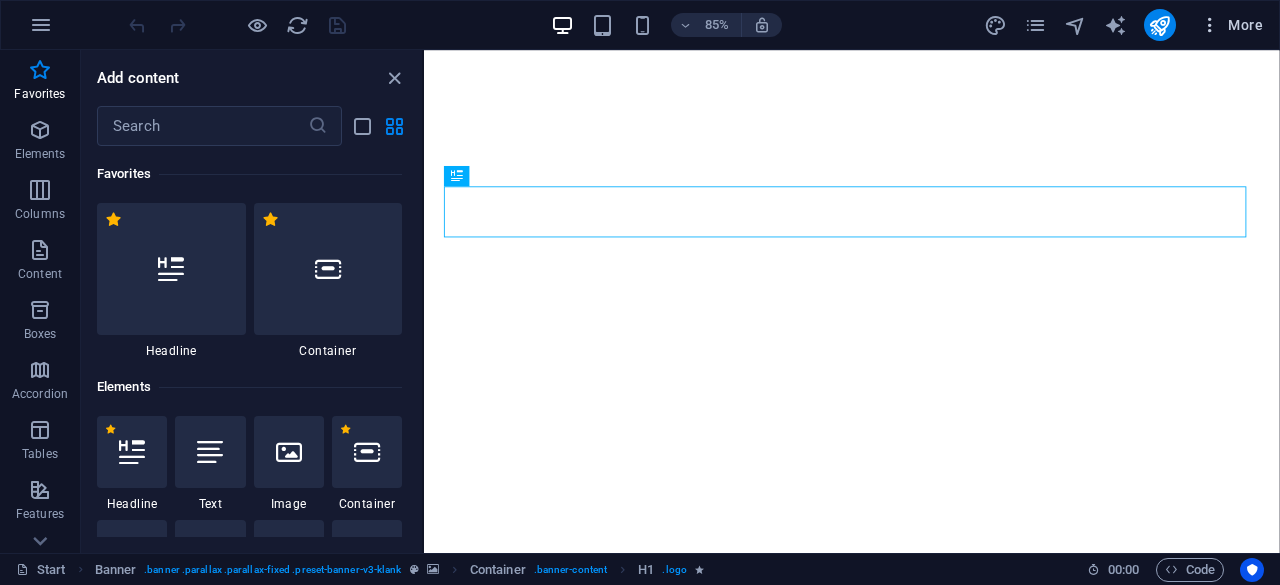 click at bounding box center [1210, 25] 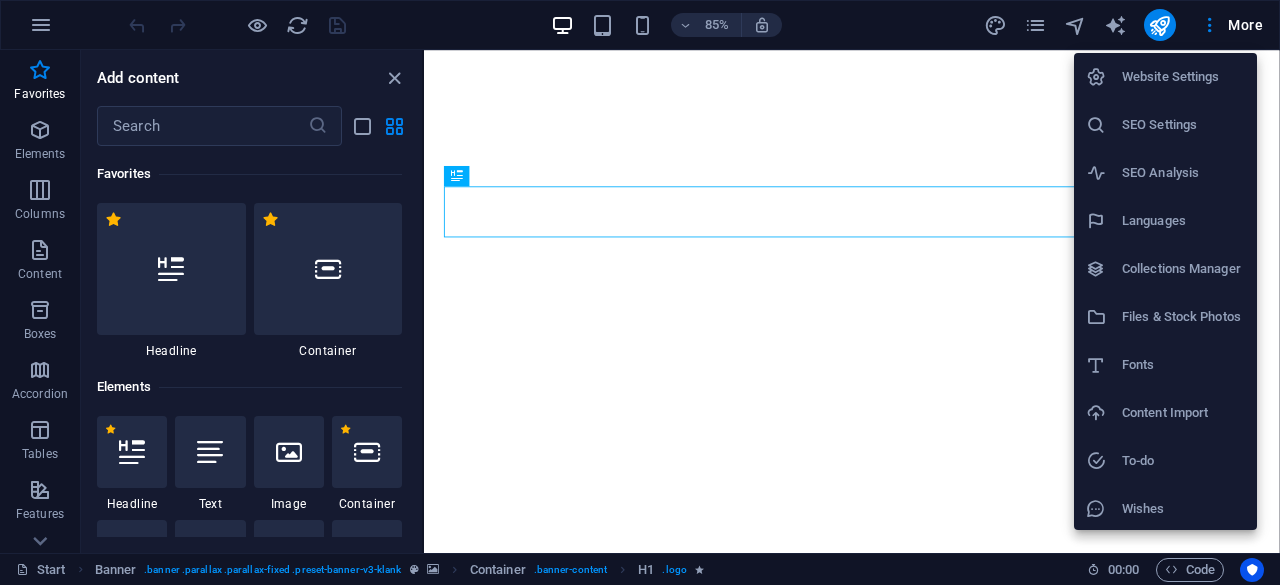 click at bounding box center (640, 292) 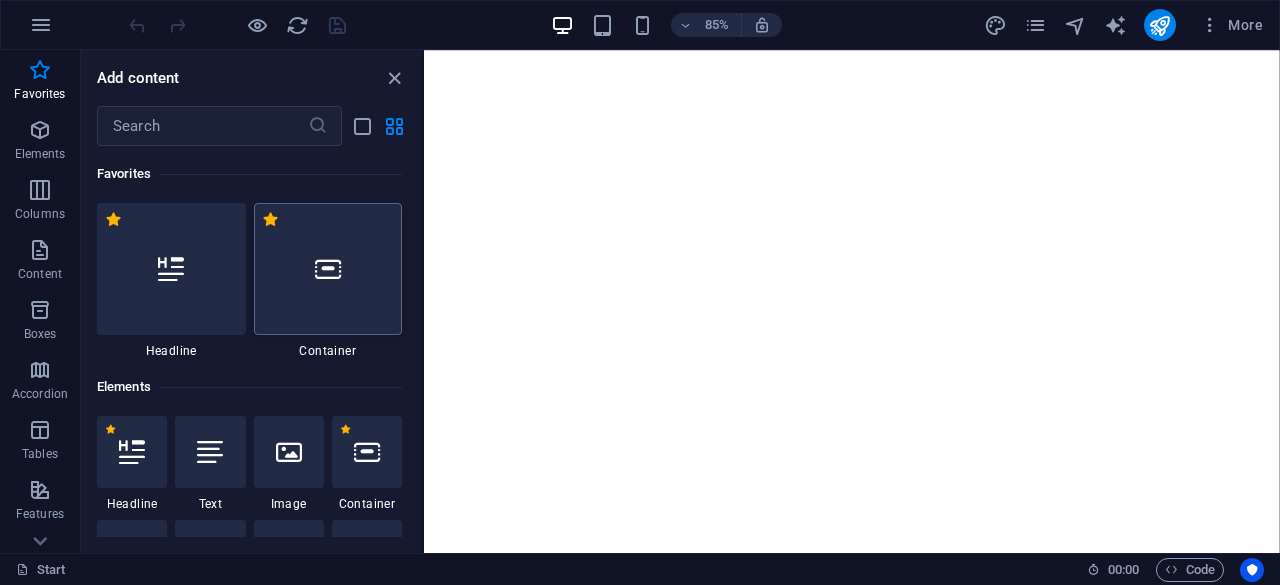 click at bounding box center [328, 269] 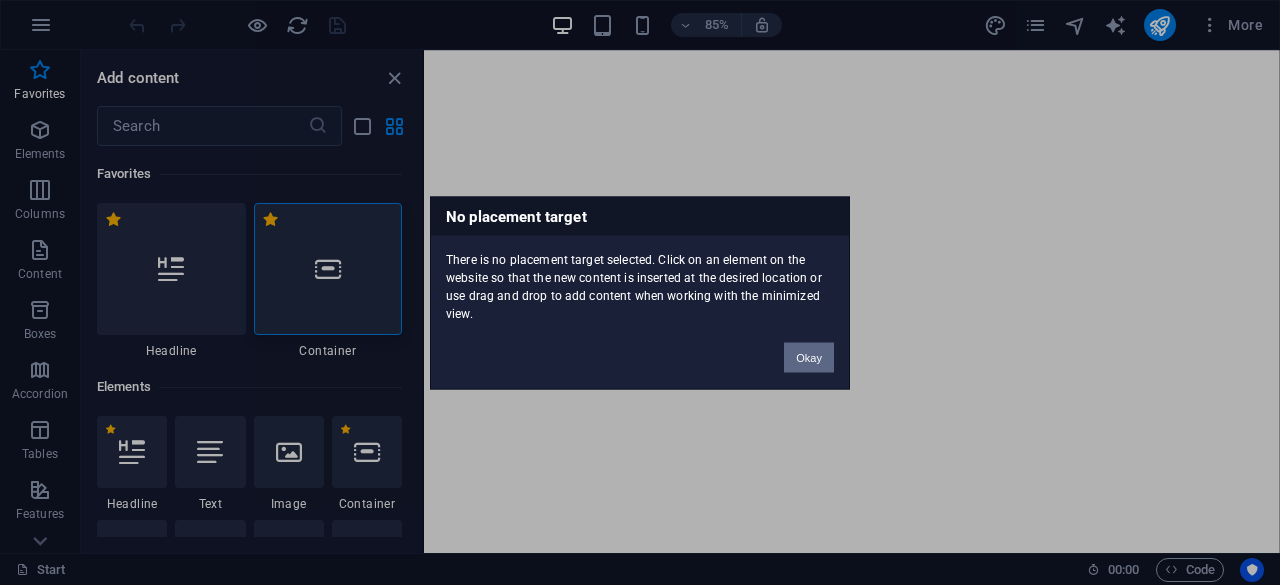 click on "Okay" at bounding box center [809, 357] 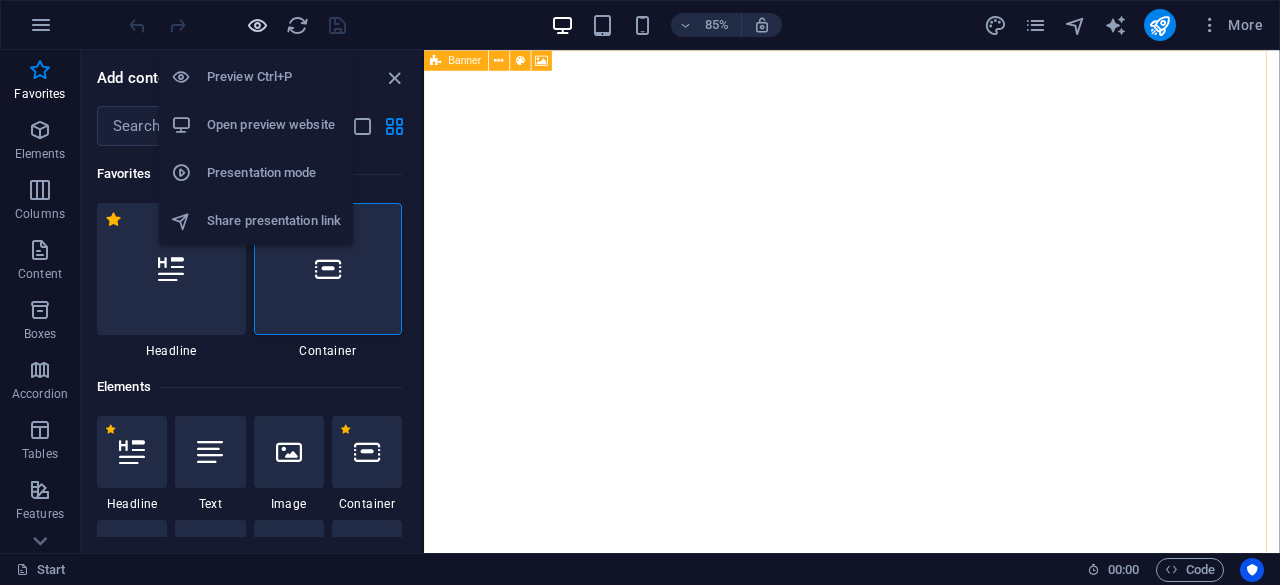 click at bounding box center (257, 25) 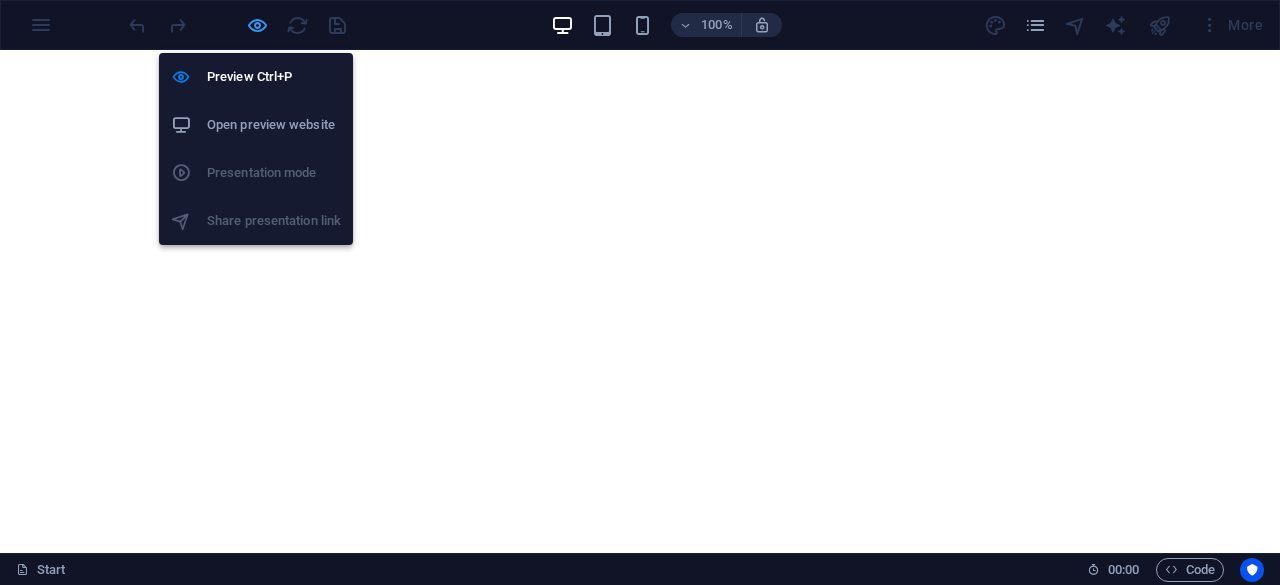 click at bounding box center [257, 25] 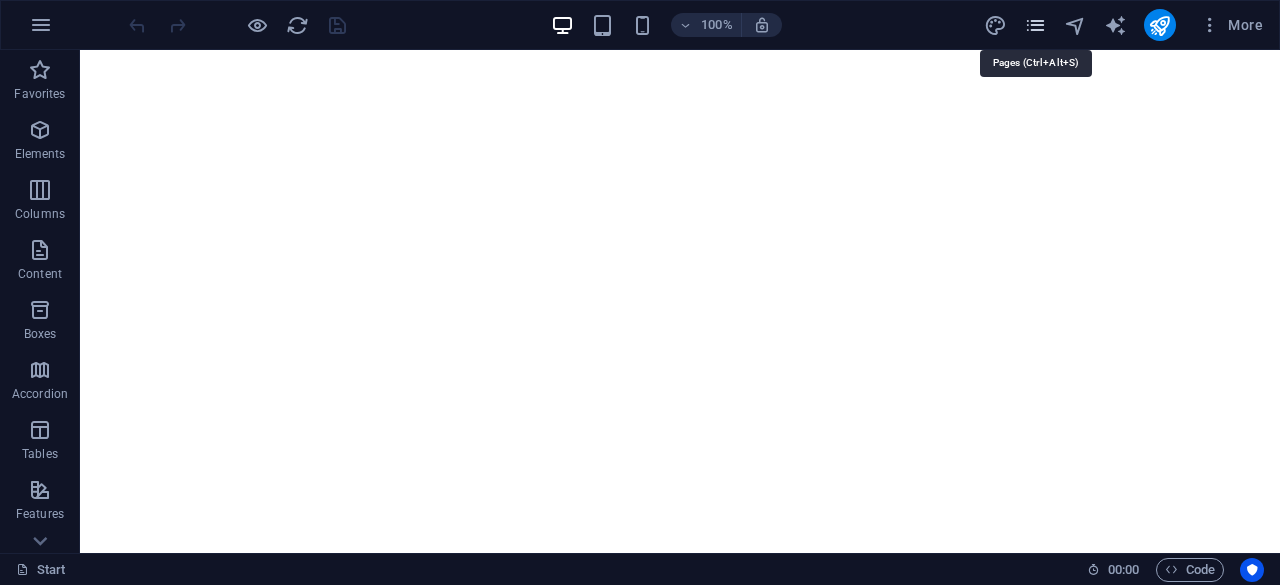click at bounding box center [1035, 25] 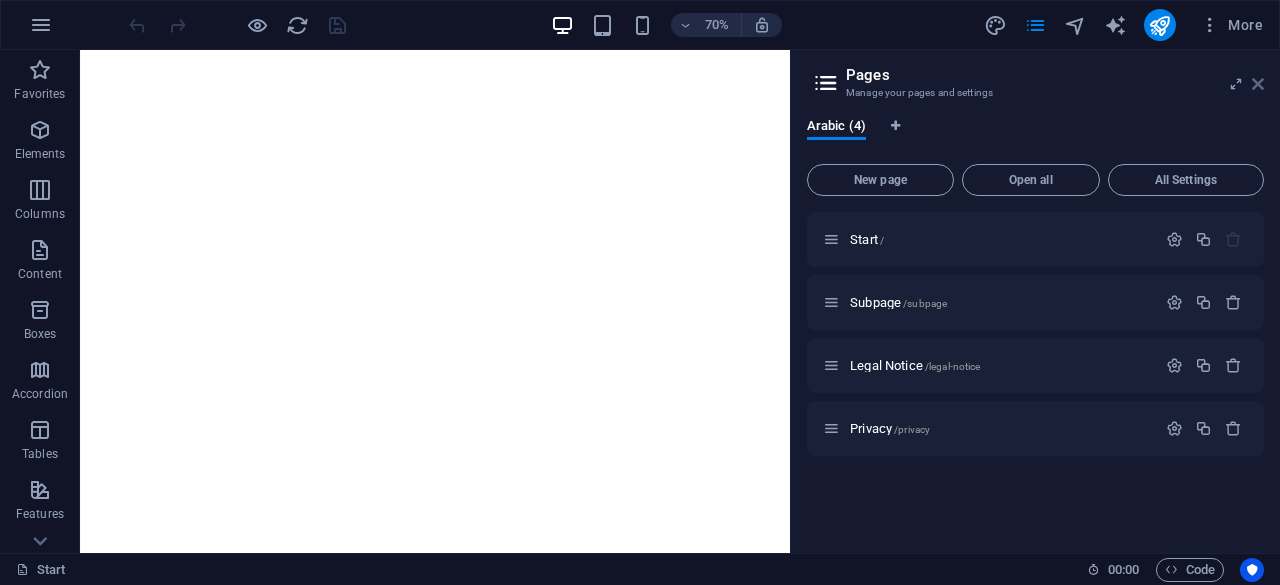 click at bounding box center [1258, 84] 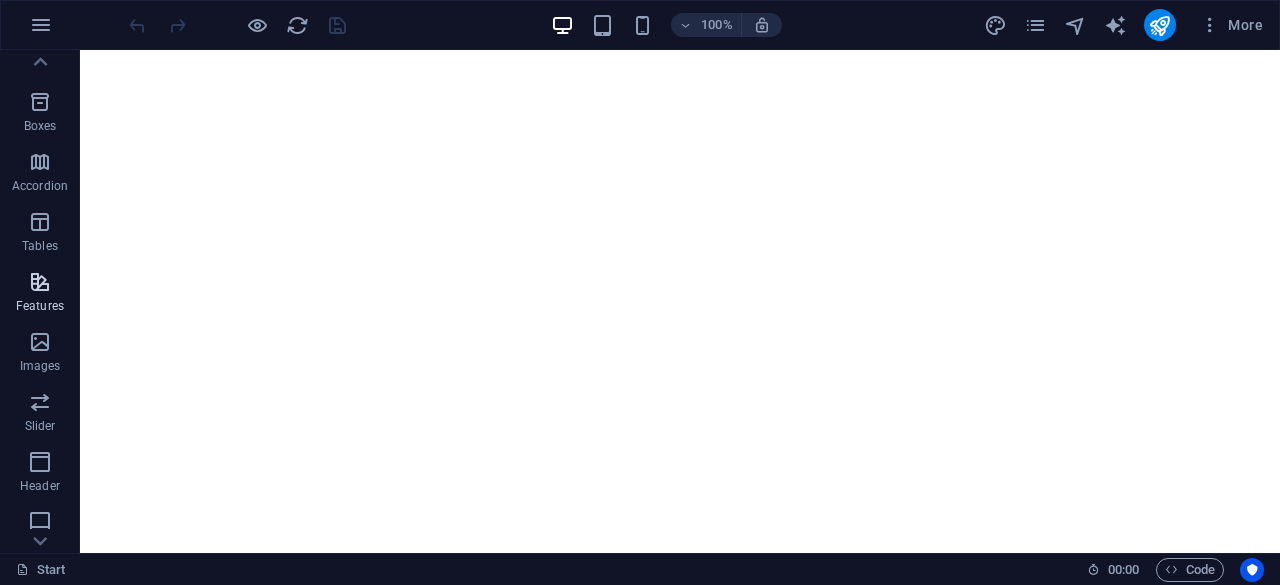 scroll, scrollTop: 396, scrollLeft: 0, axis: vertical 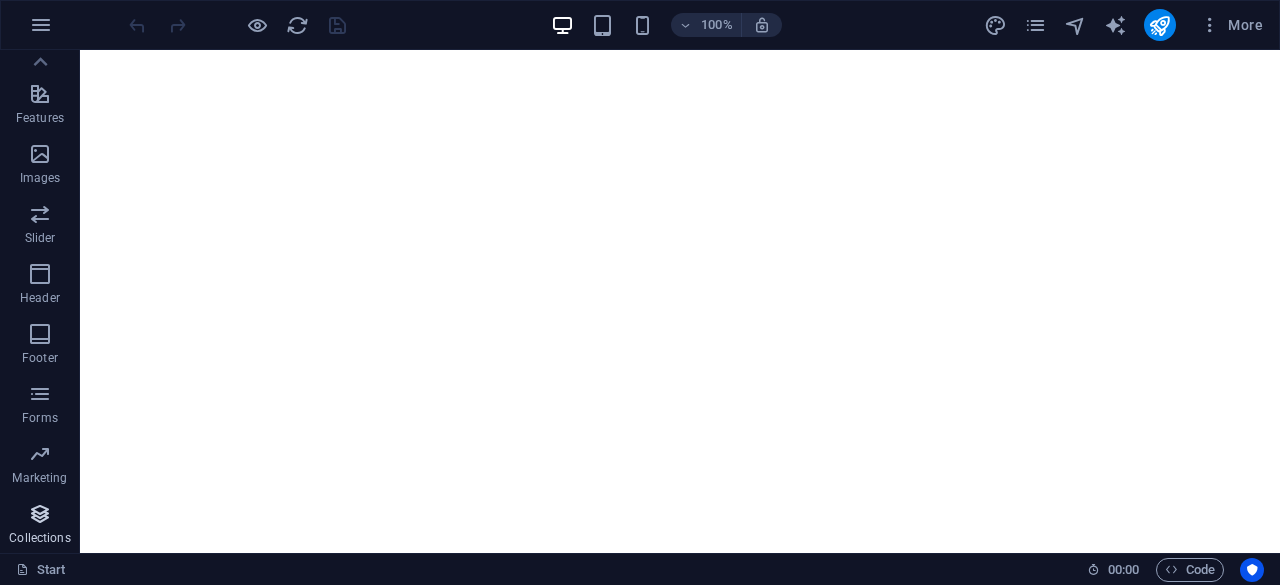 click at bounding box center [40, 514] 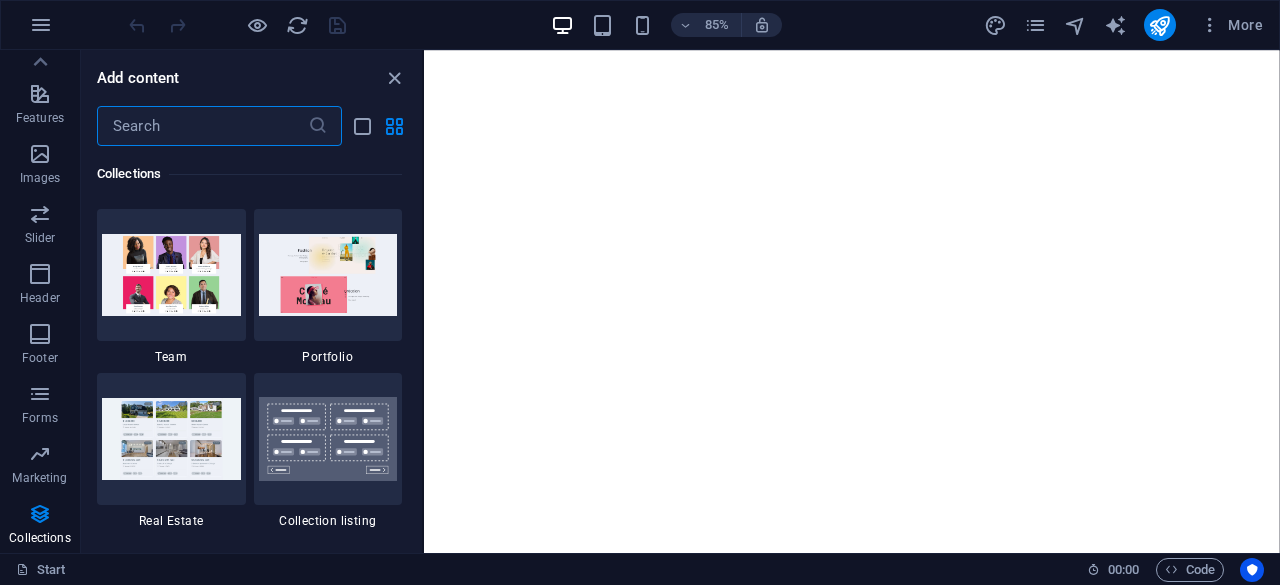 scroll, scrollTop: 18667, scrollLeft: 0, axis: vertical 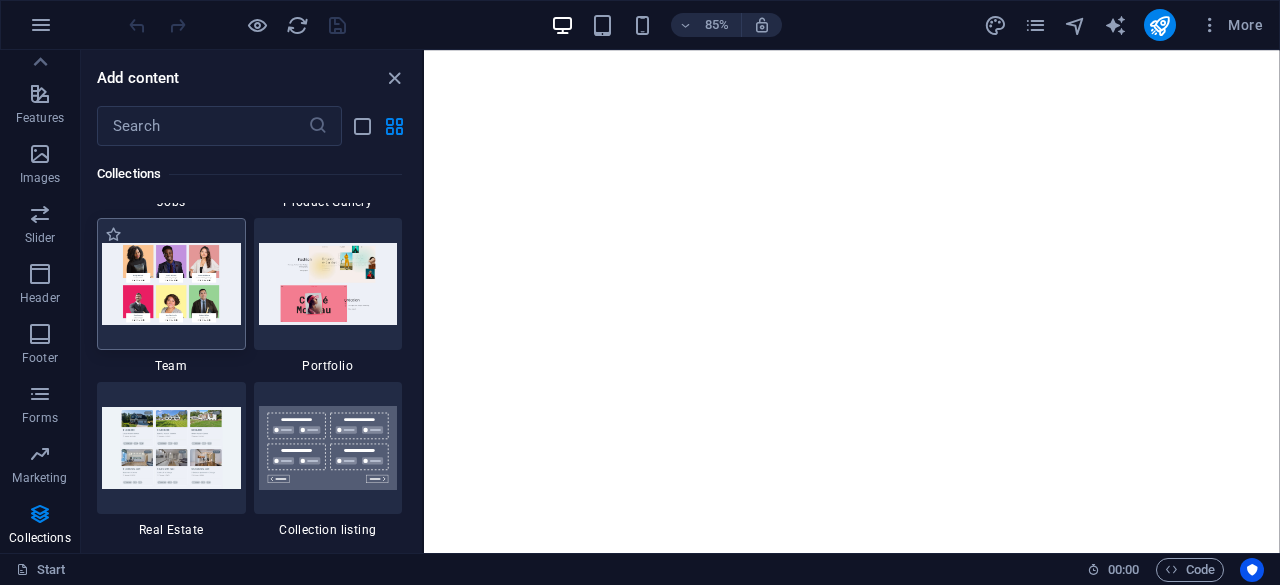 click at bounding box center (171, 283) 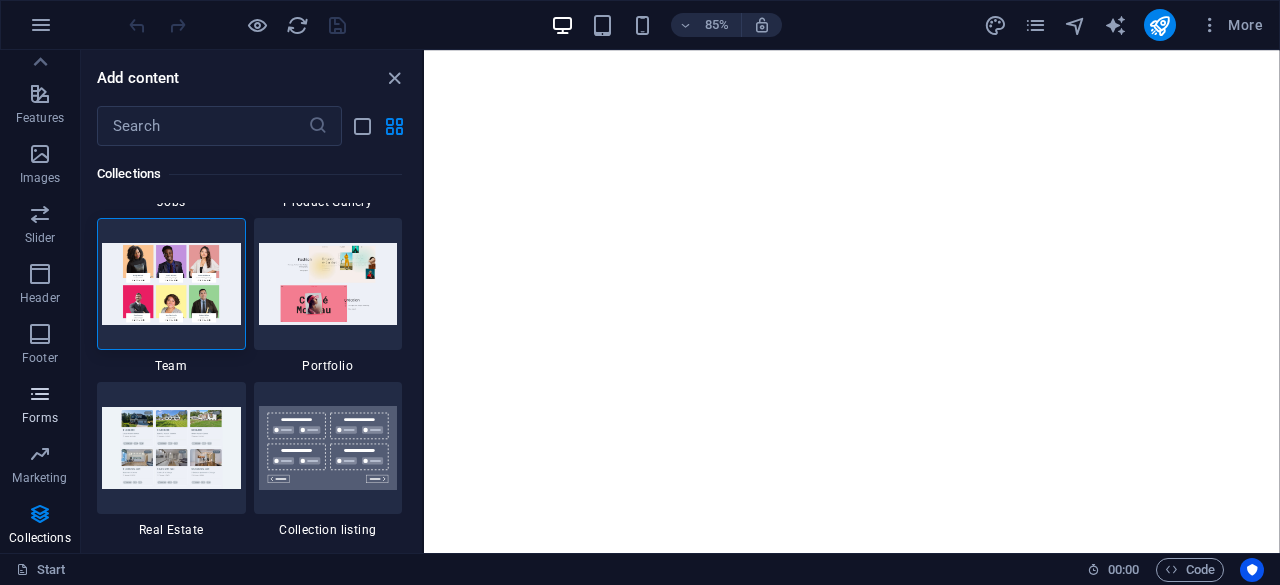 click at bounding box center (40, 394) 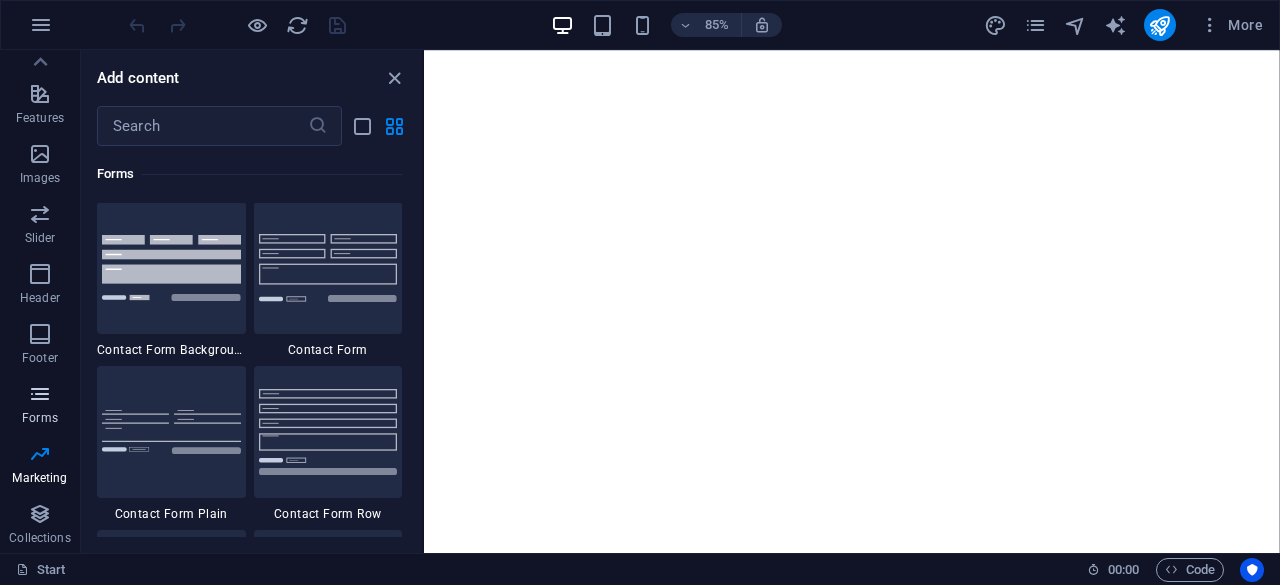 scroll, scrollTop: 14600, scrollLeft: 0, axis: vertical 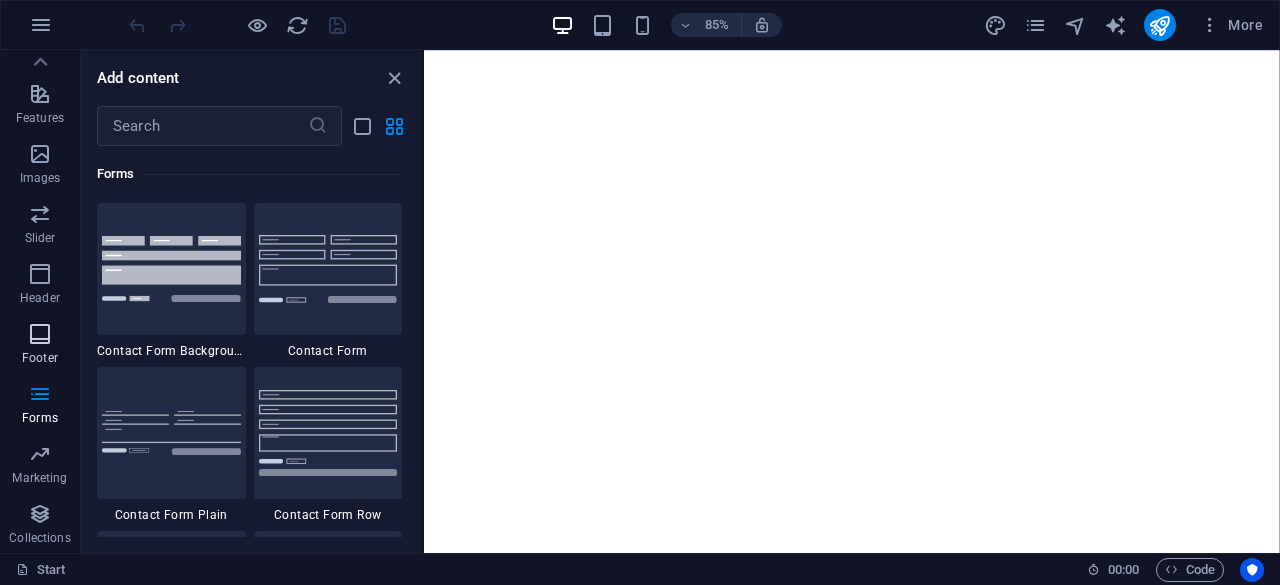 click at bounding box center [40, 334] 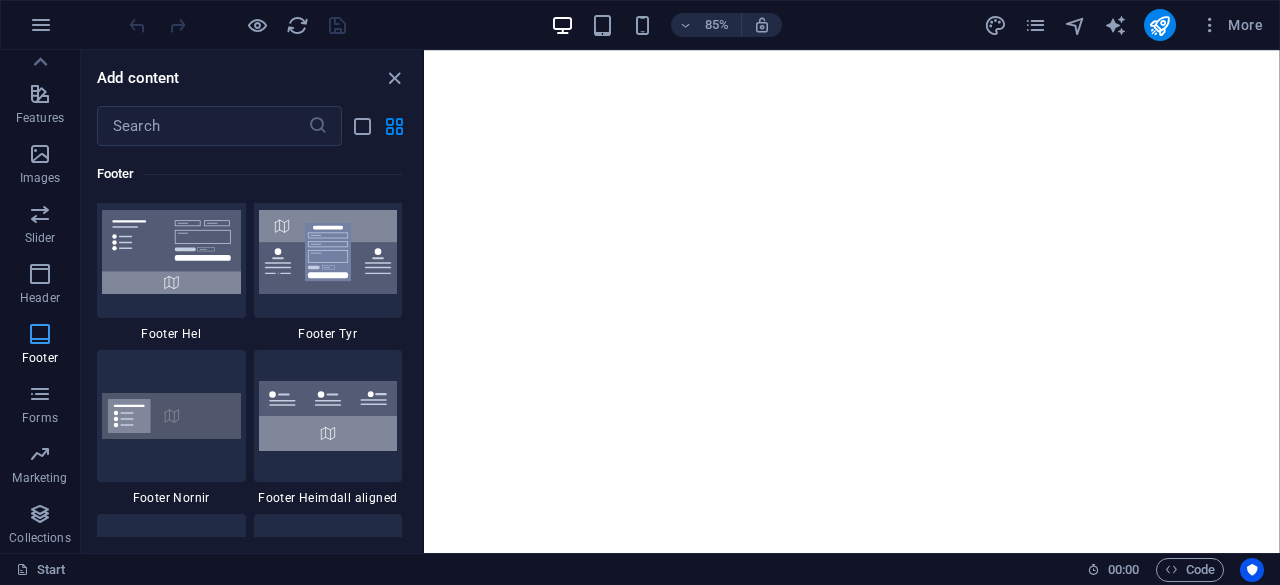 scroll, scrollTop: 13238, scrollLeft: 0, axis: vertical 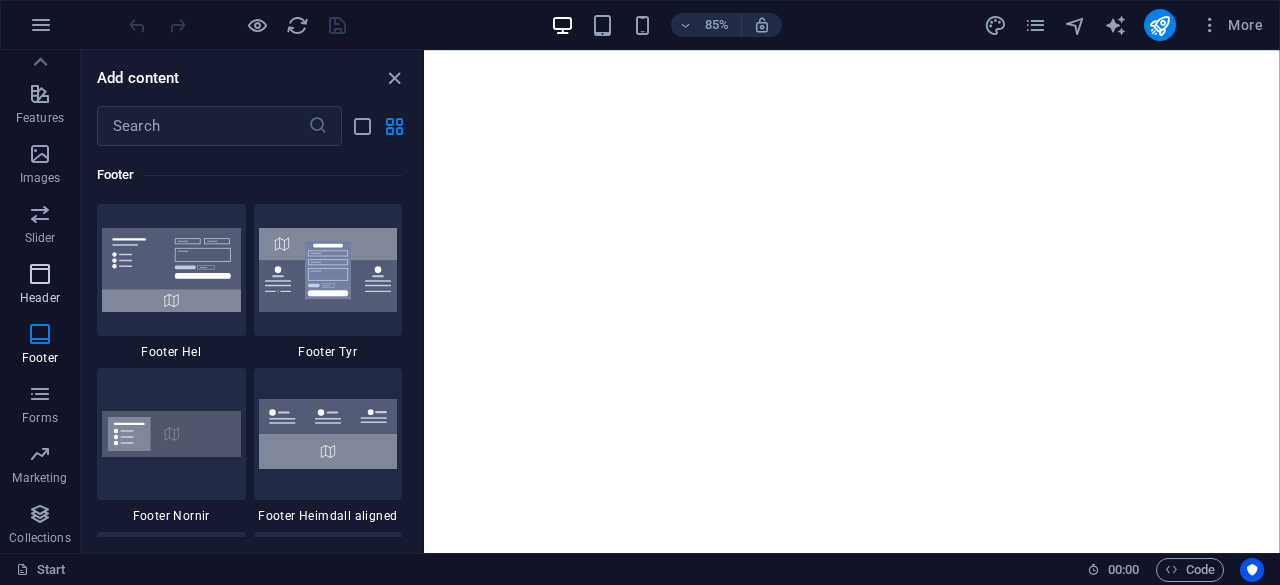 click at bounding box center [40, 274] 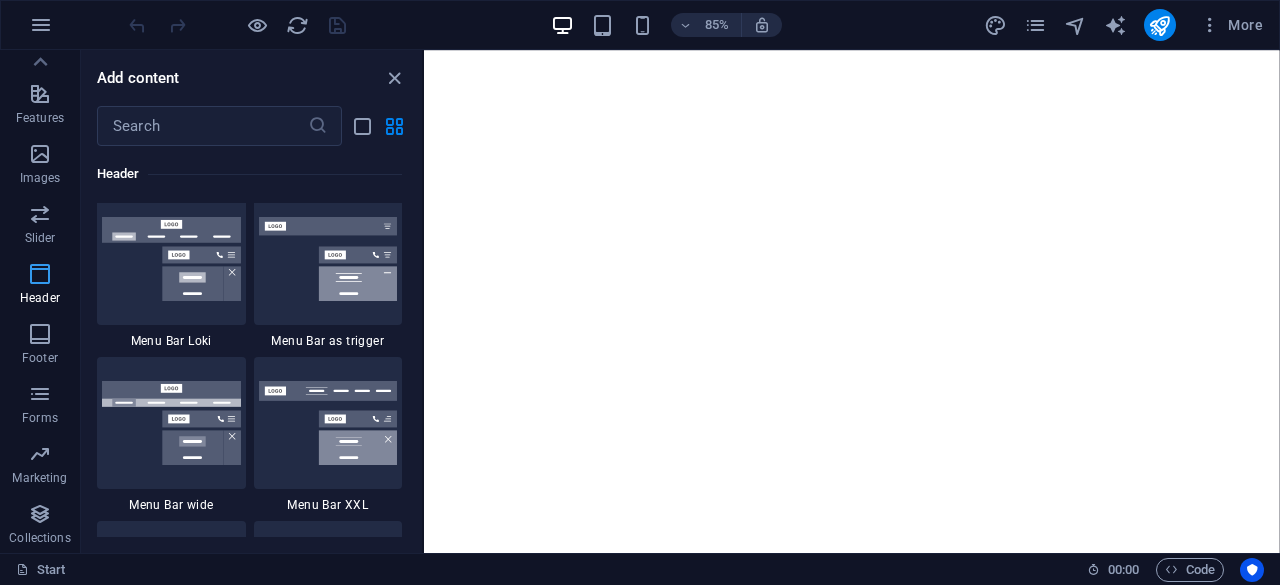 scroll, scrollTop: 12042, scrollLeft: 0, axis: vertical 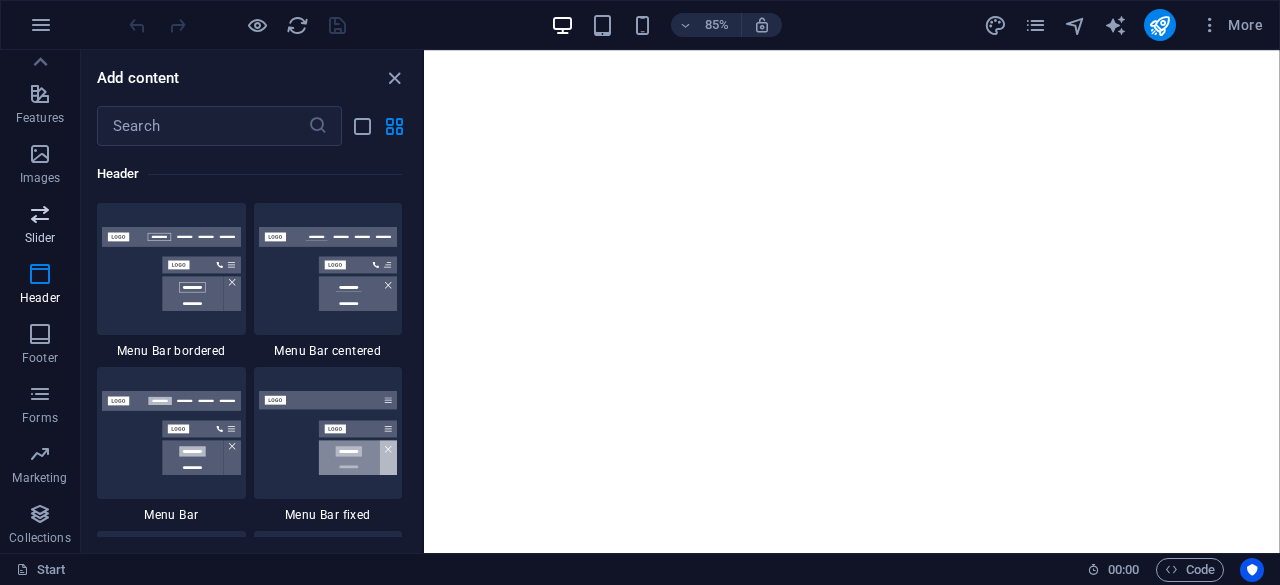 click at bounding box center [40, 214] 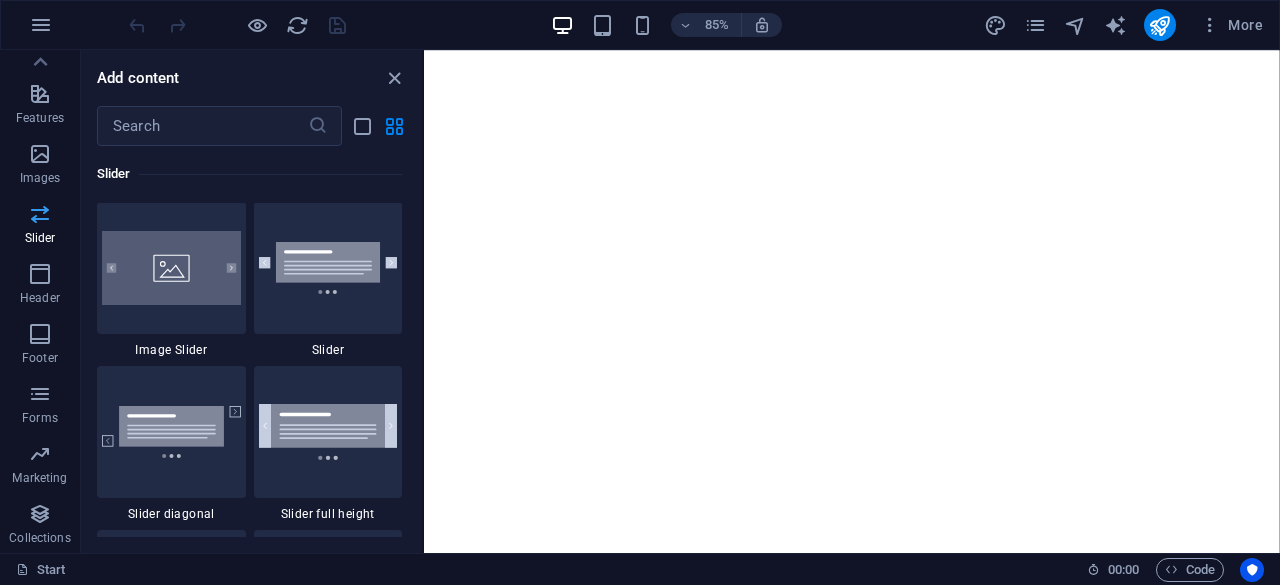 scroll, scrollTop: 11337, scrollLeft: 0, axis: vertical 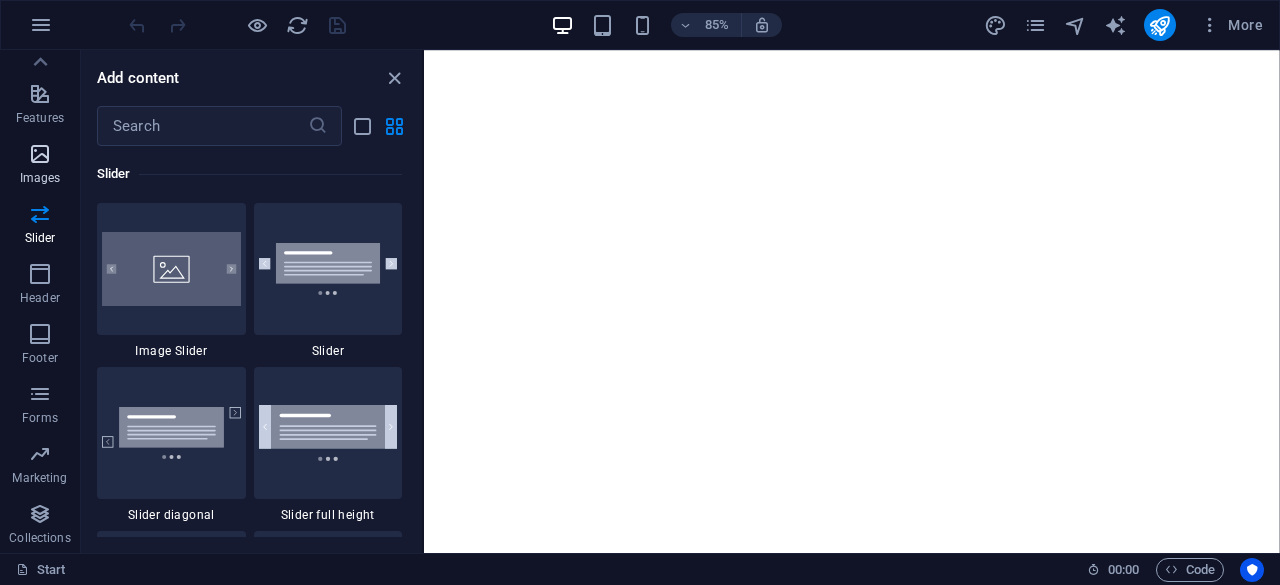 click at bounding box center [40, 154] 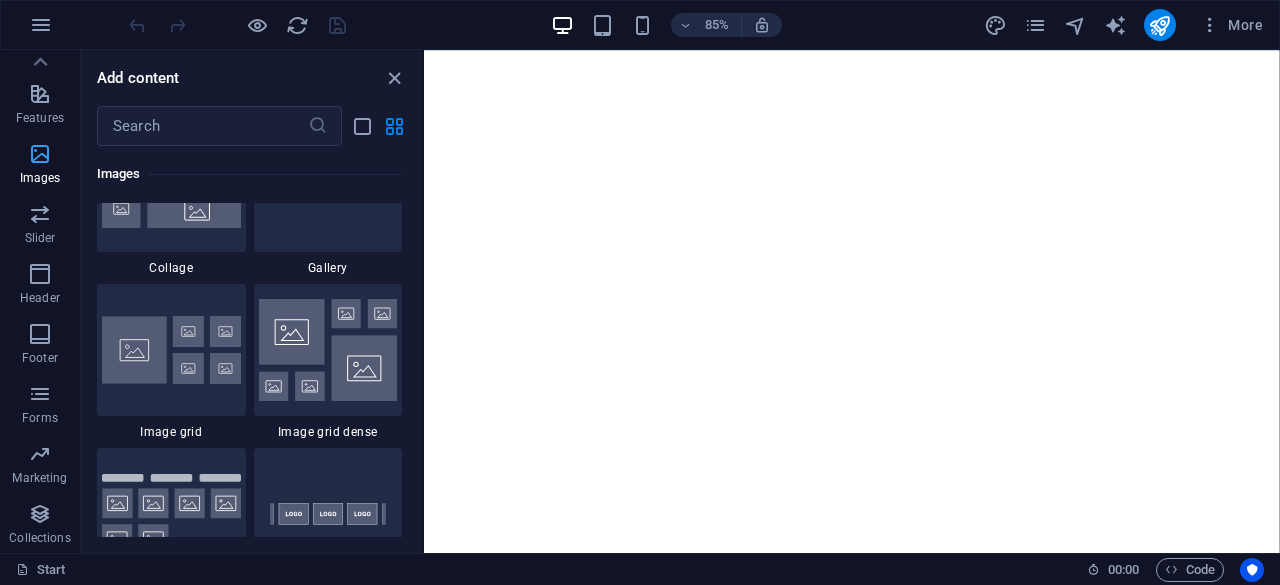 scroll, scrollTop: 10156, scrollLeft: 0, axis: vertical 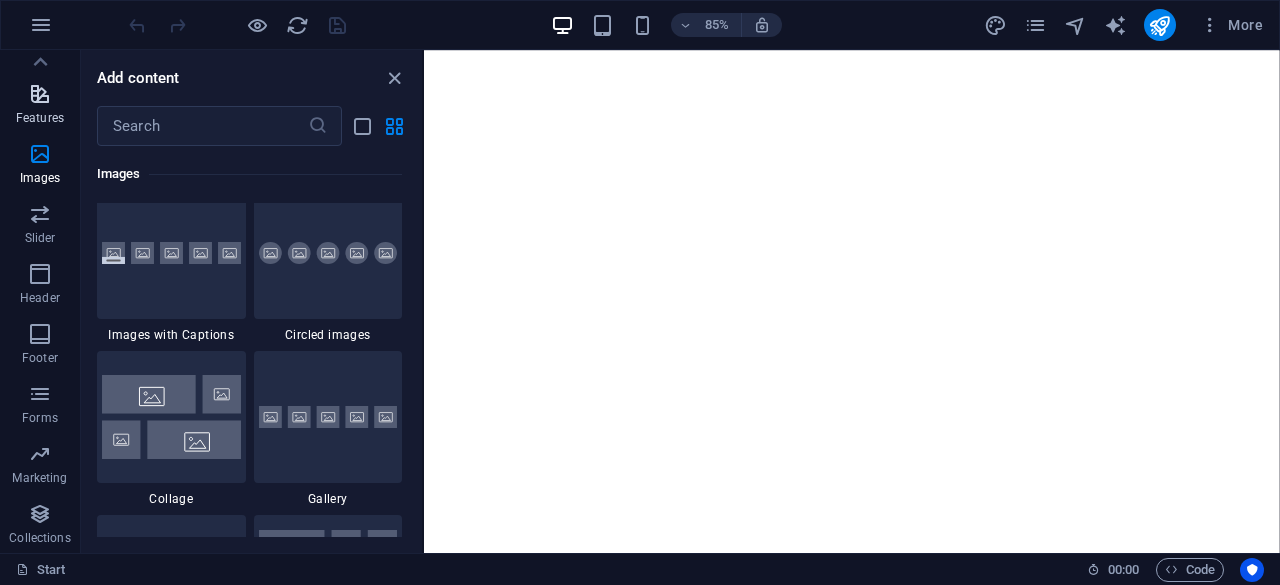 click on "Features" at bounding box center (40, 106) 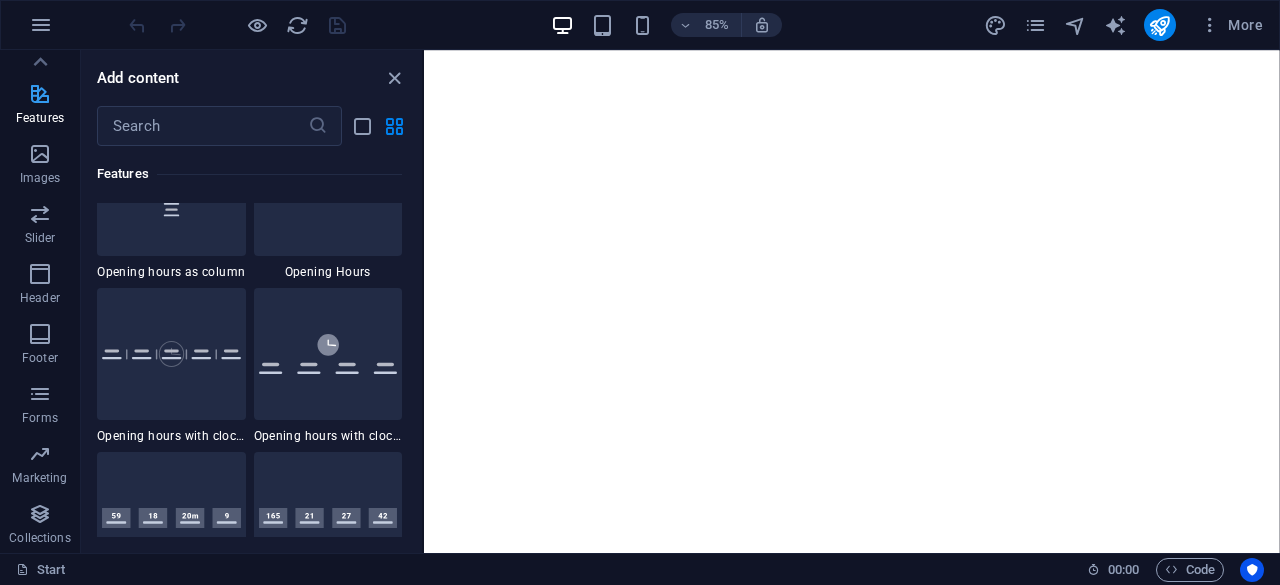 scroll, scrollTop: 8138, scrollLeft: 0, axis: vertical 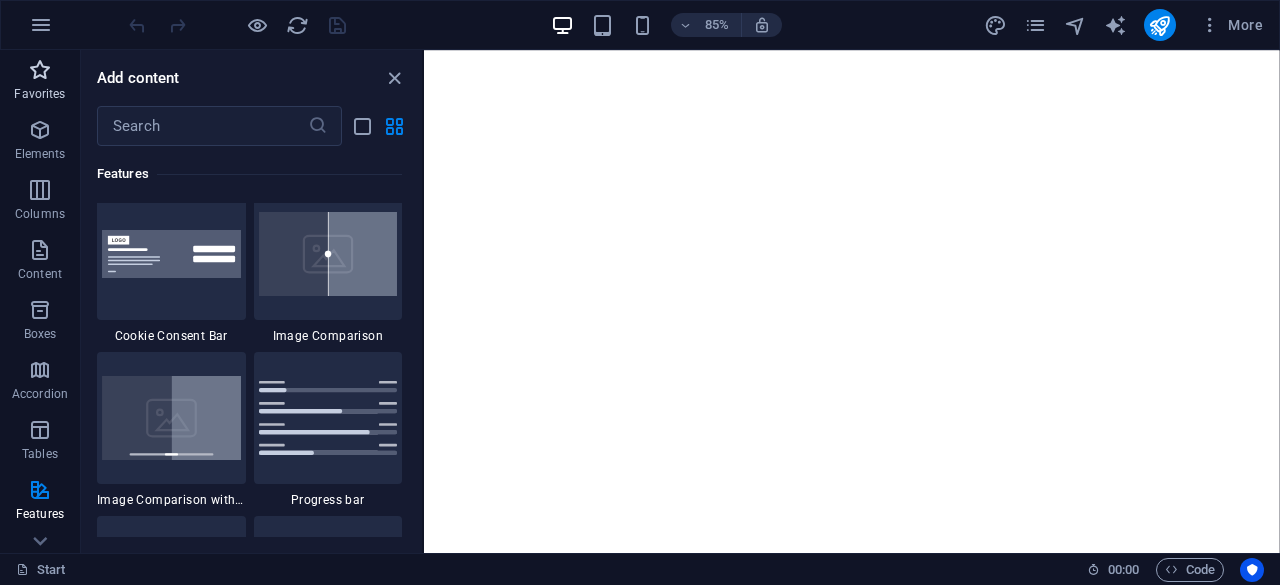 click at bounding box center (40, 70) 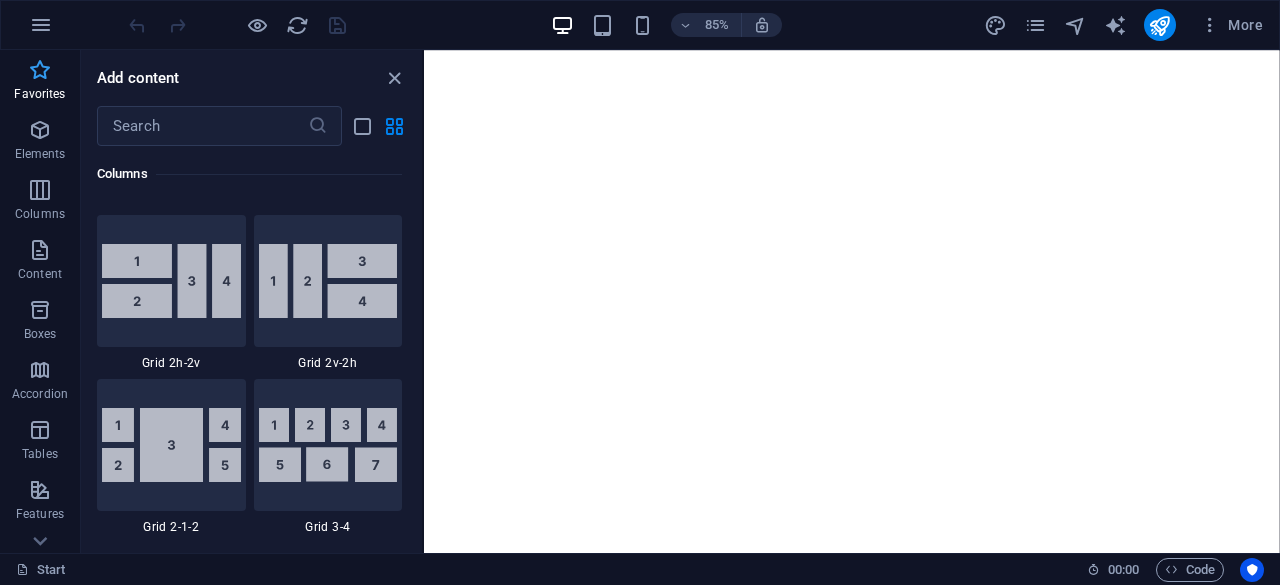 scroll, scrollTop: 192, scrollLeft: 0, axis: vertical 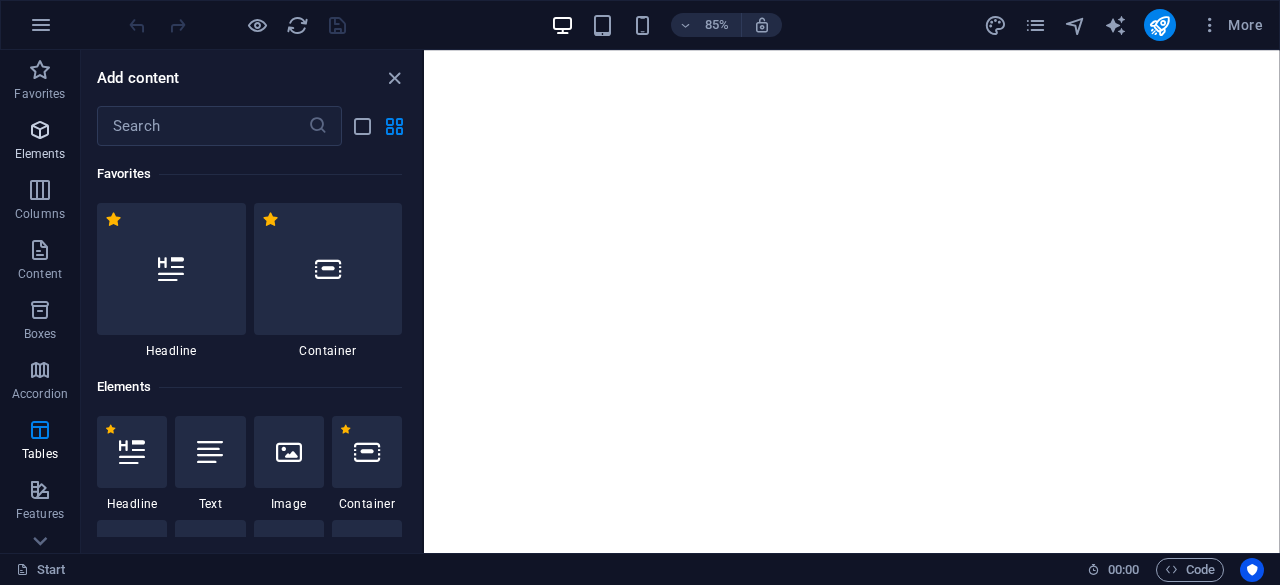 click at bounding box center [40, 130] 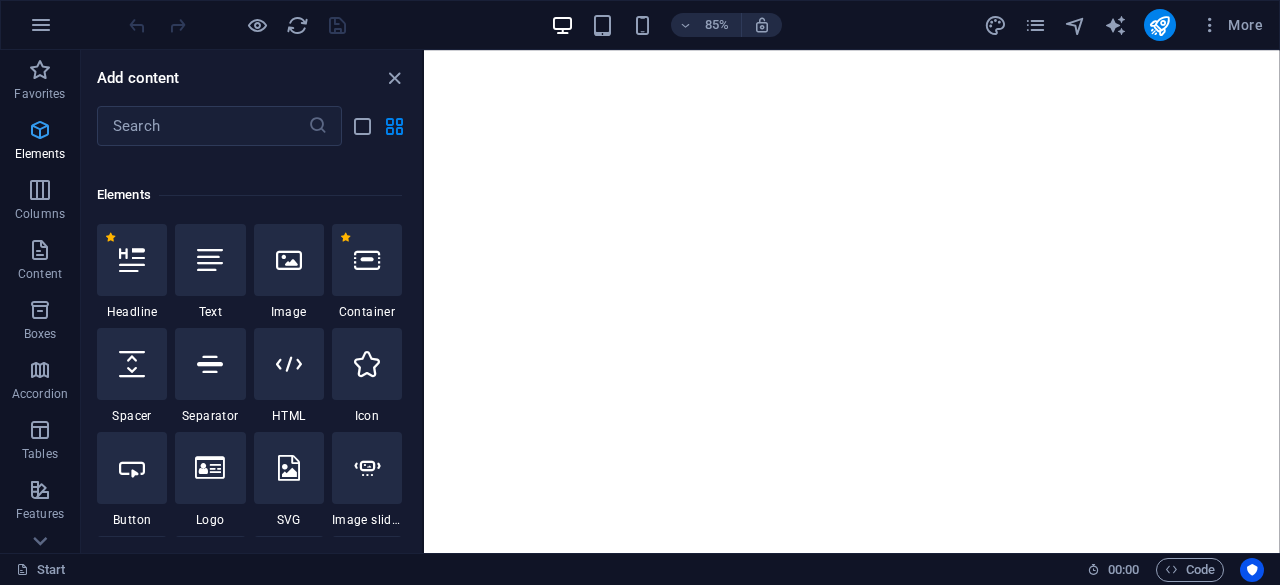 scroll, scrollTop: 212, scrollLeft: 0, axis: vertical 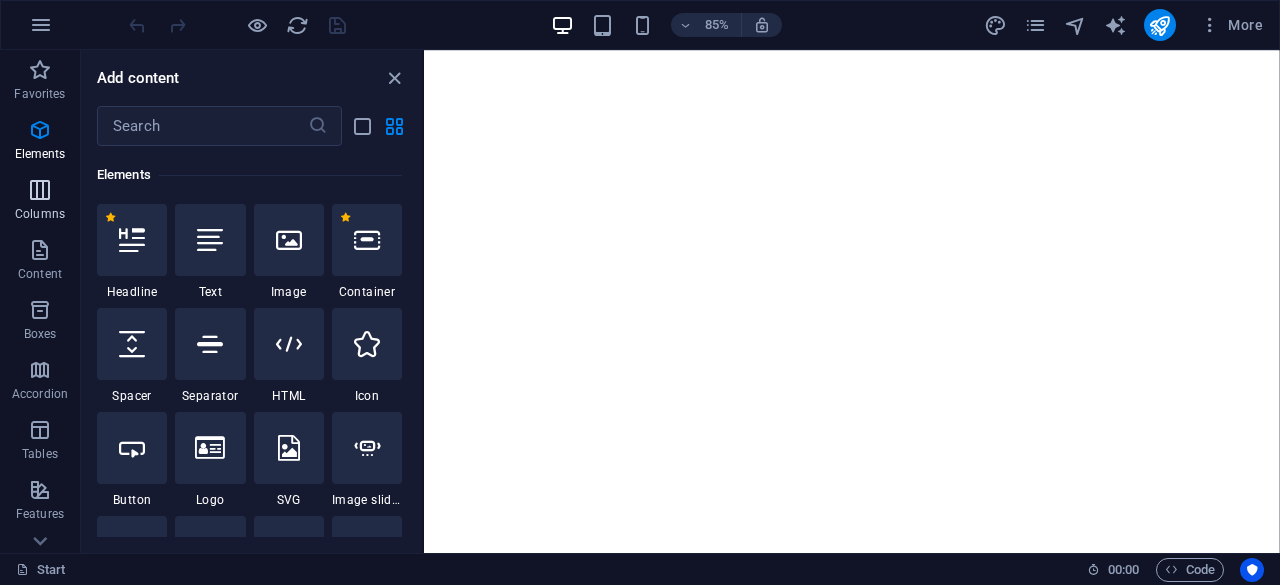 click at bounding box center [40, 190] 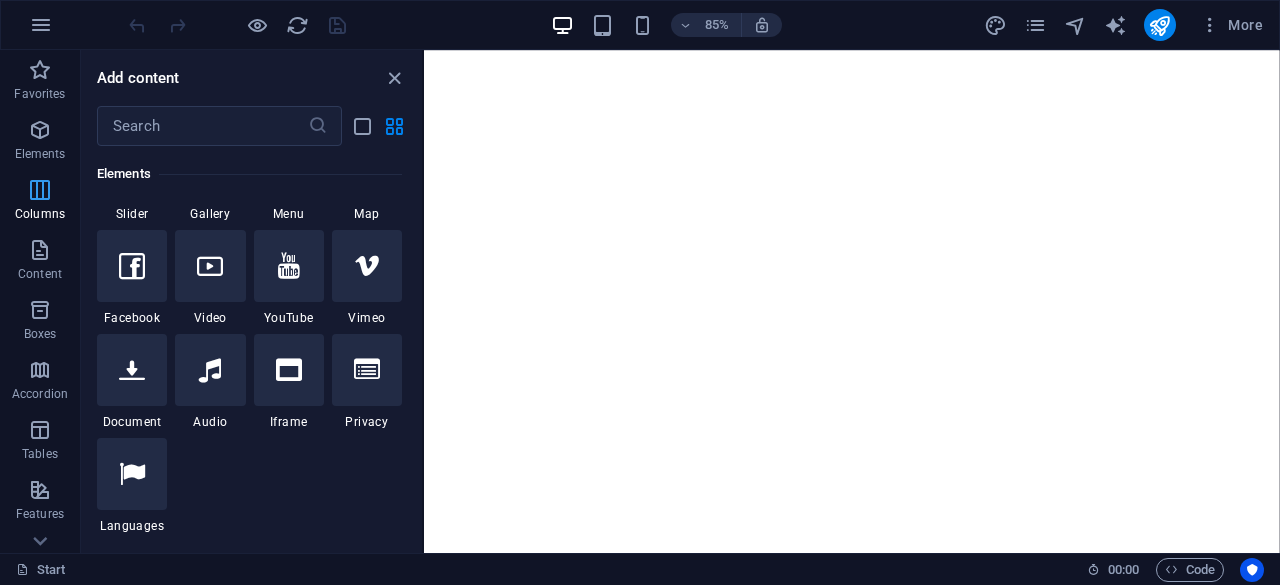 scroll, scrollTop: 990, scrollLeft: 0, axis: vertical 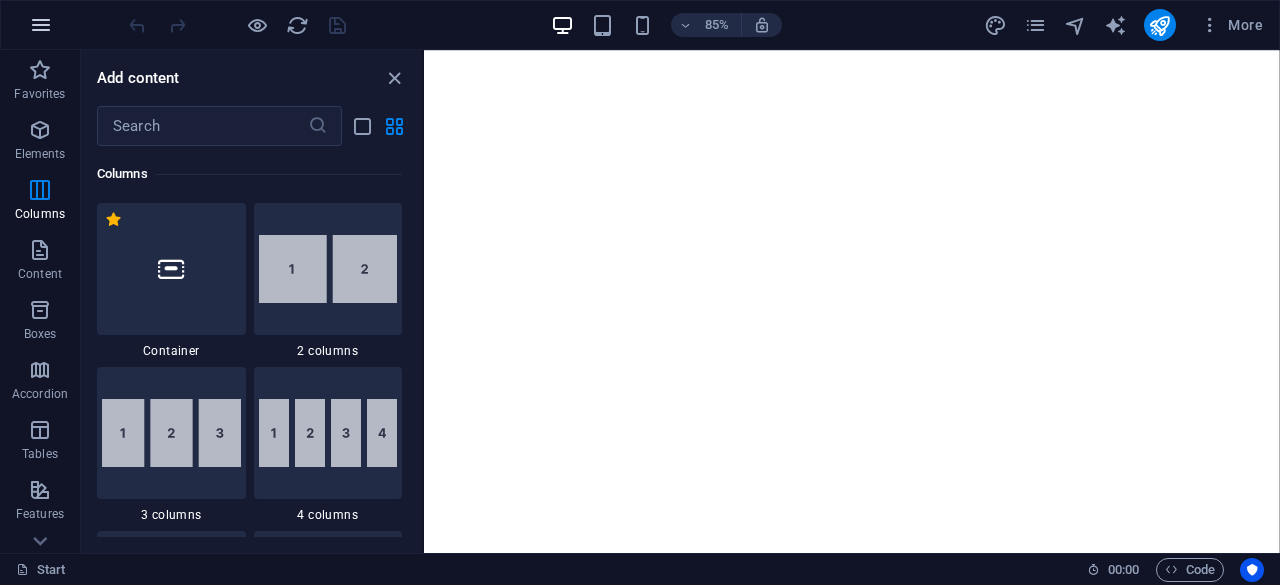 click at bounding box center [41, 25] 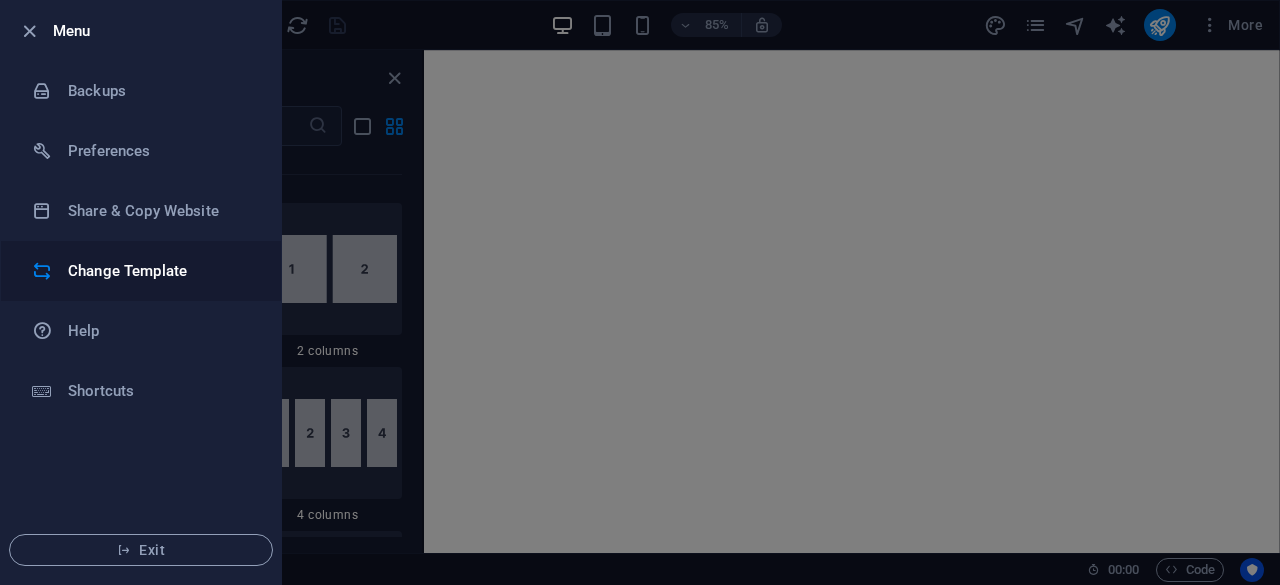 click on "Change Template" at bounding box center [160, 271] 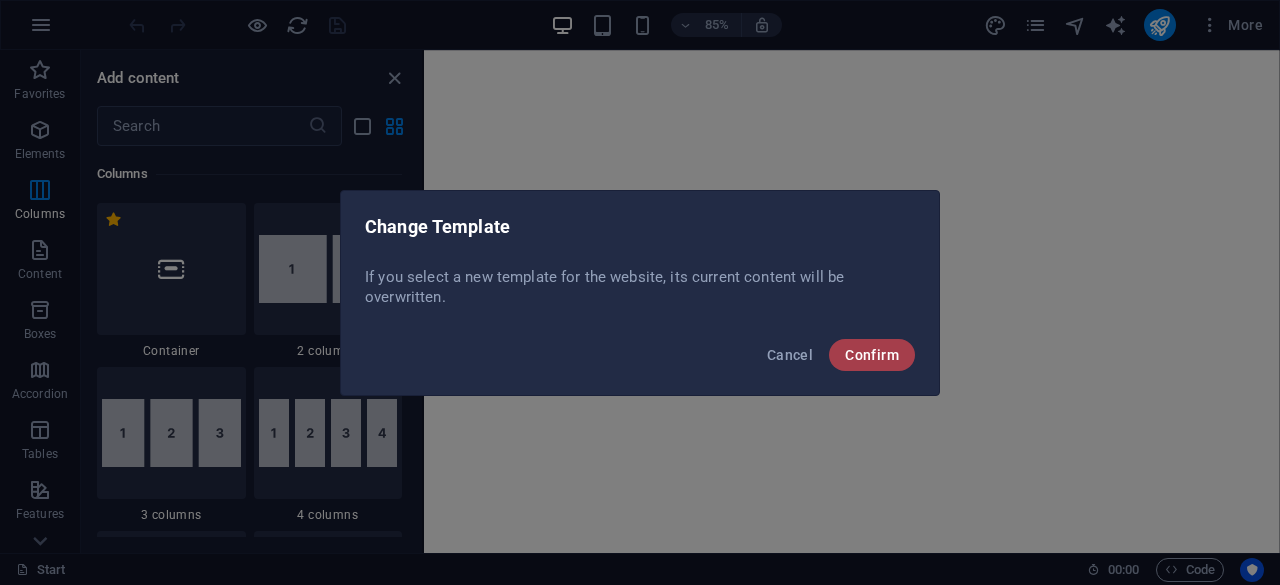 click on "Confirm" at bounding box center [872, 355] 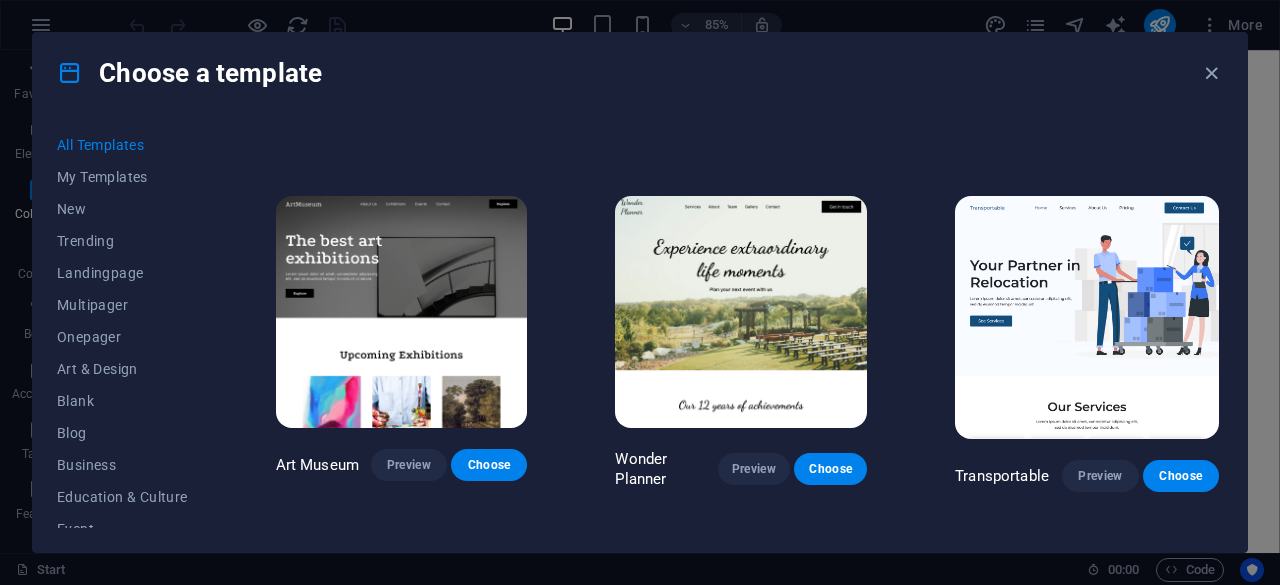 scroll, scrollTop: 322, scrollLeft: 0, axis: vertical 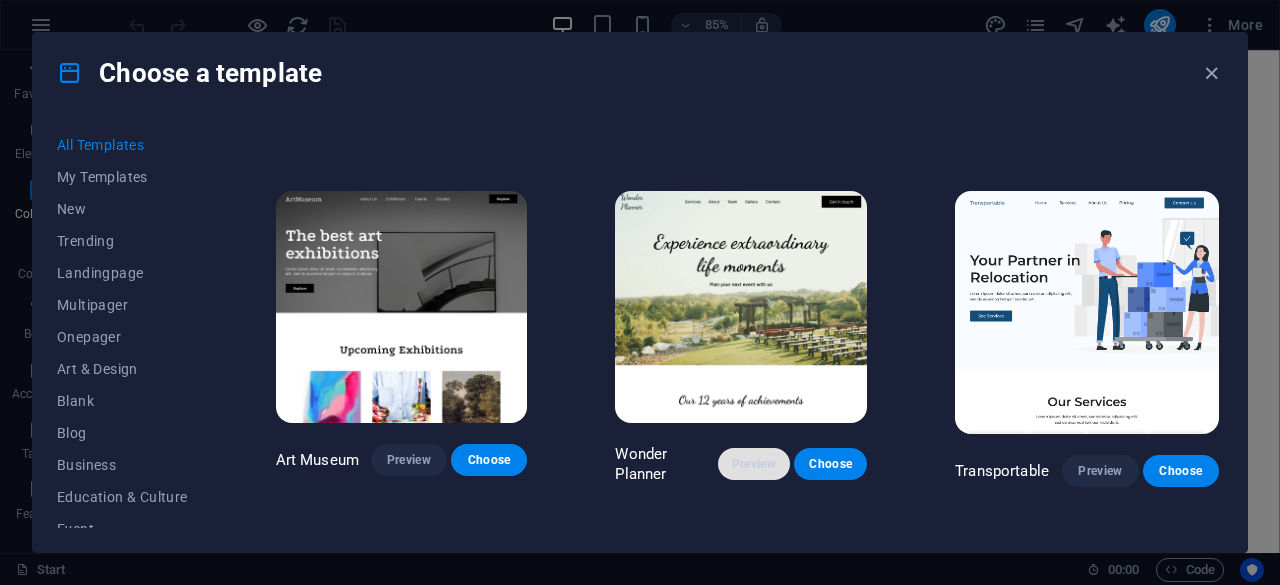 click on "Preview" at bounding box center (754, 464) 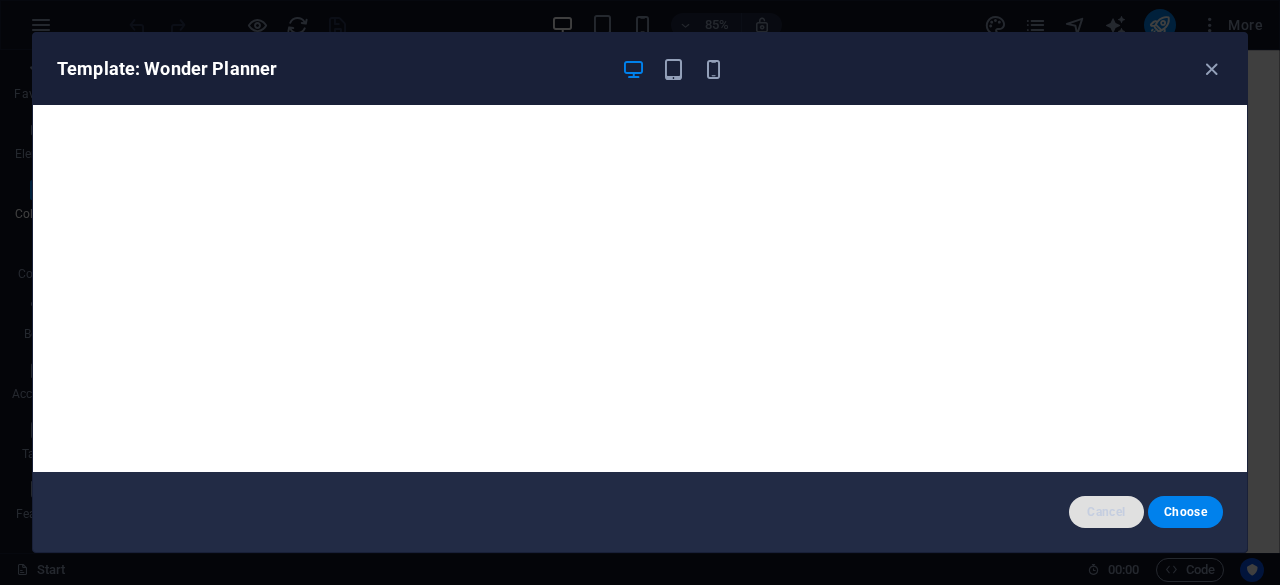 click on "Cancel" at bounding box center [1106, 512] 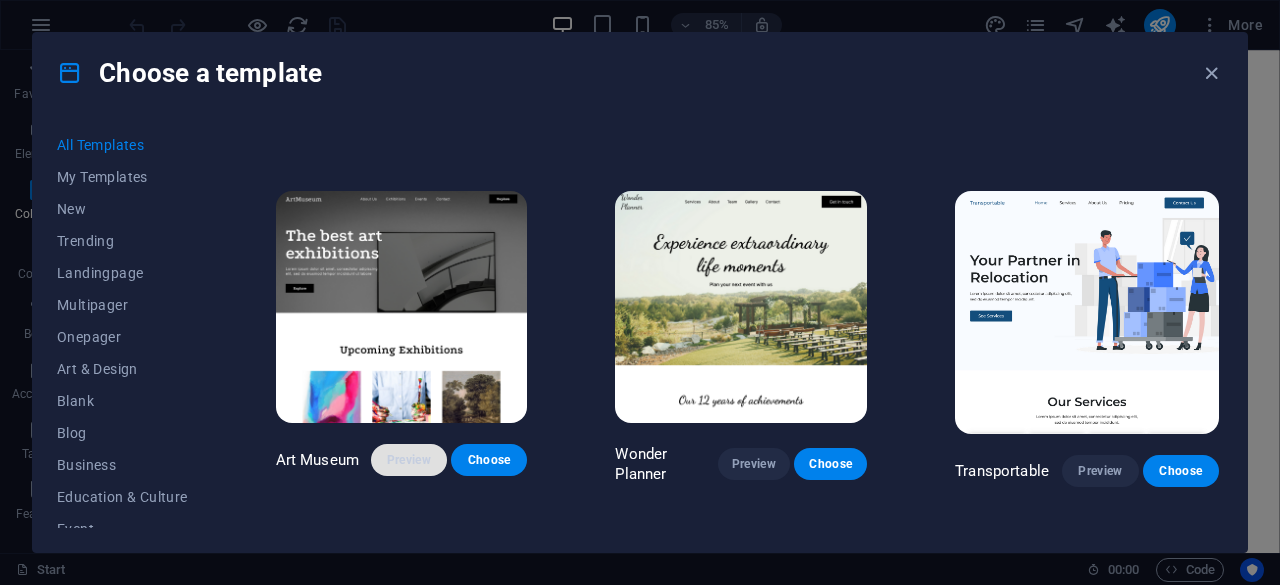 click on "Preview" at bounding box center (409, 460) 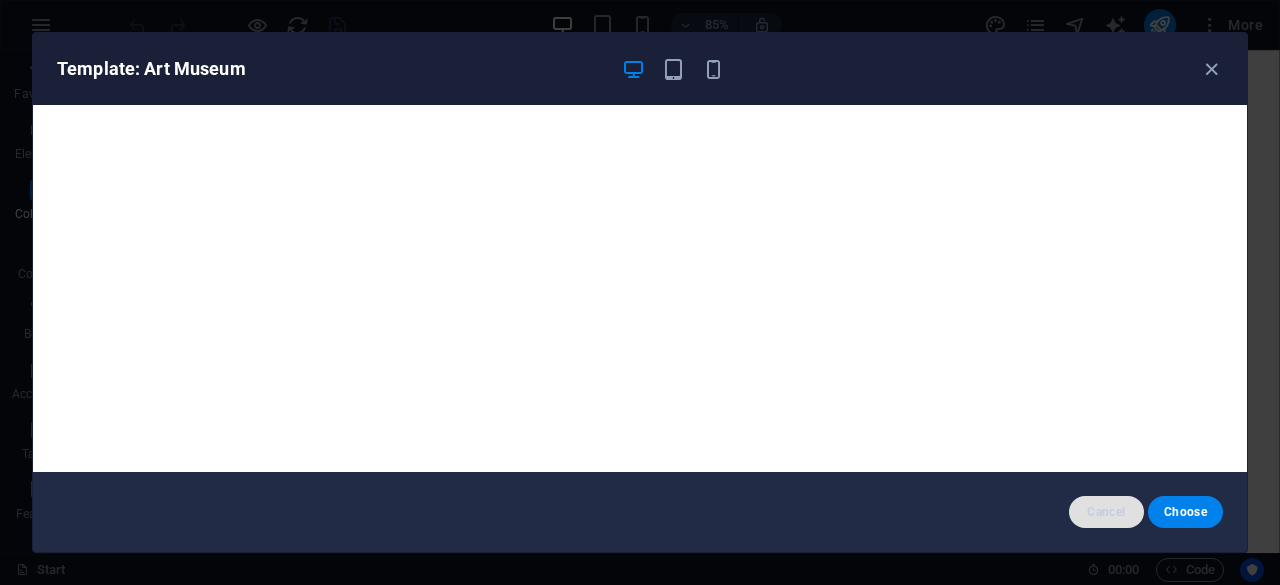 click on "Cancel" at bounding box center [1106, 512] 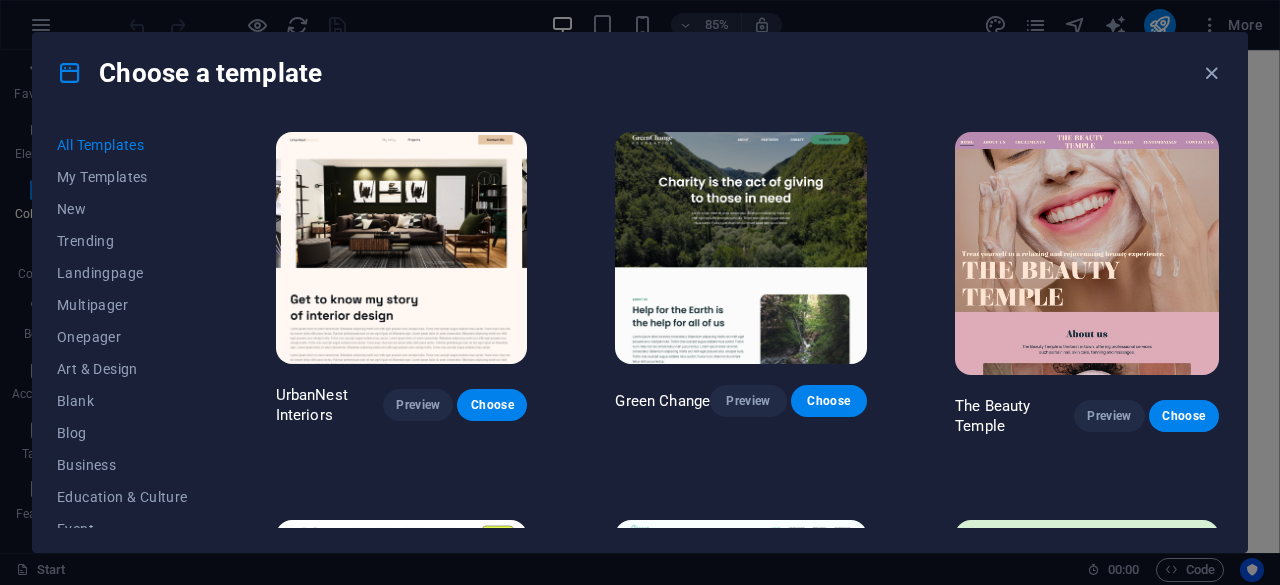scroll, scrollTop: 1887, scrollLeft: 0, axis: vertical 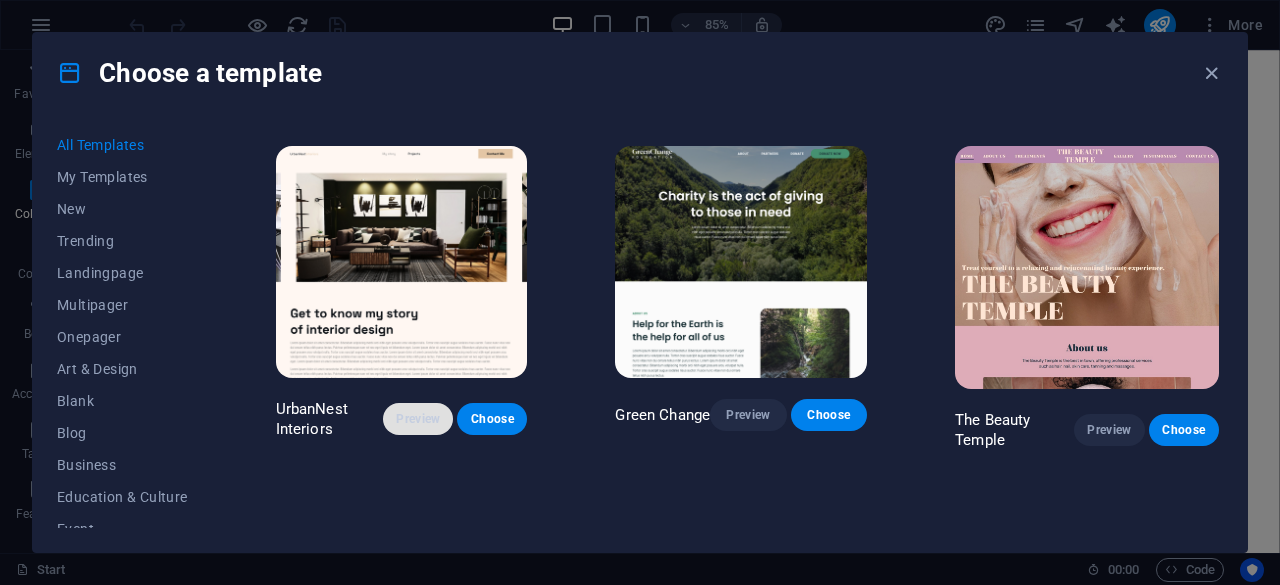 click on "Preview" at bounding box center [418, 419] 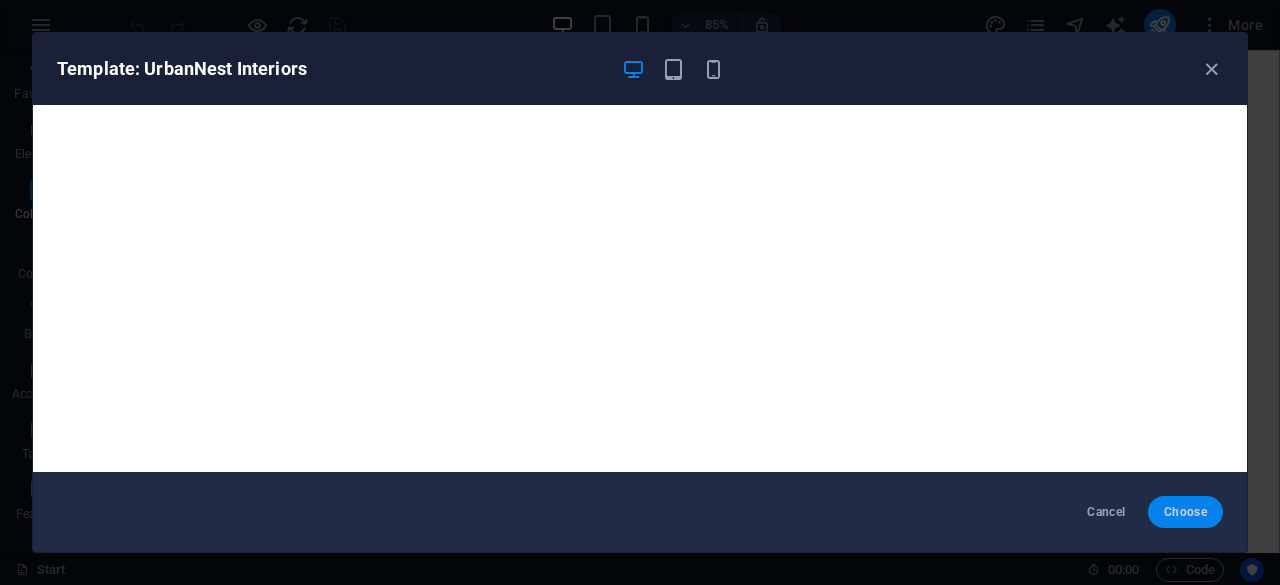 click on "Choose" at bounding box center (1185, 512) 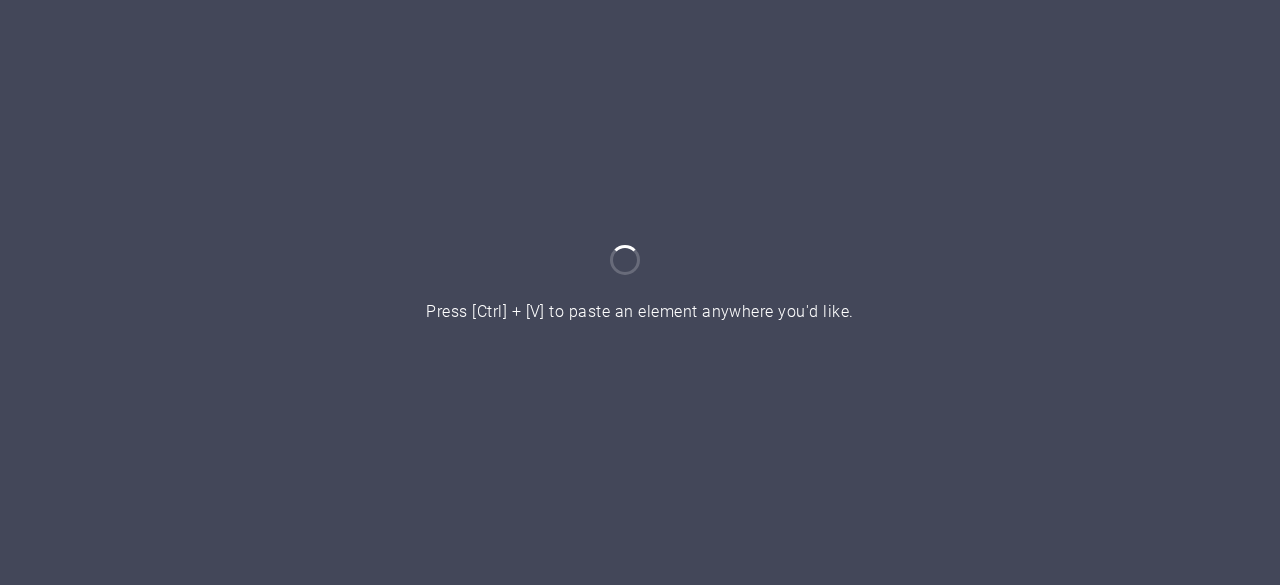 scroll, scrollTop: 0, scrollLeft: 0, axis: both 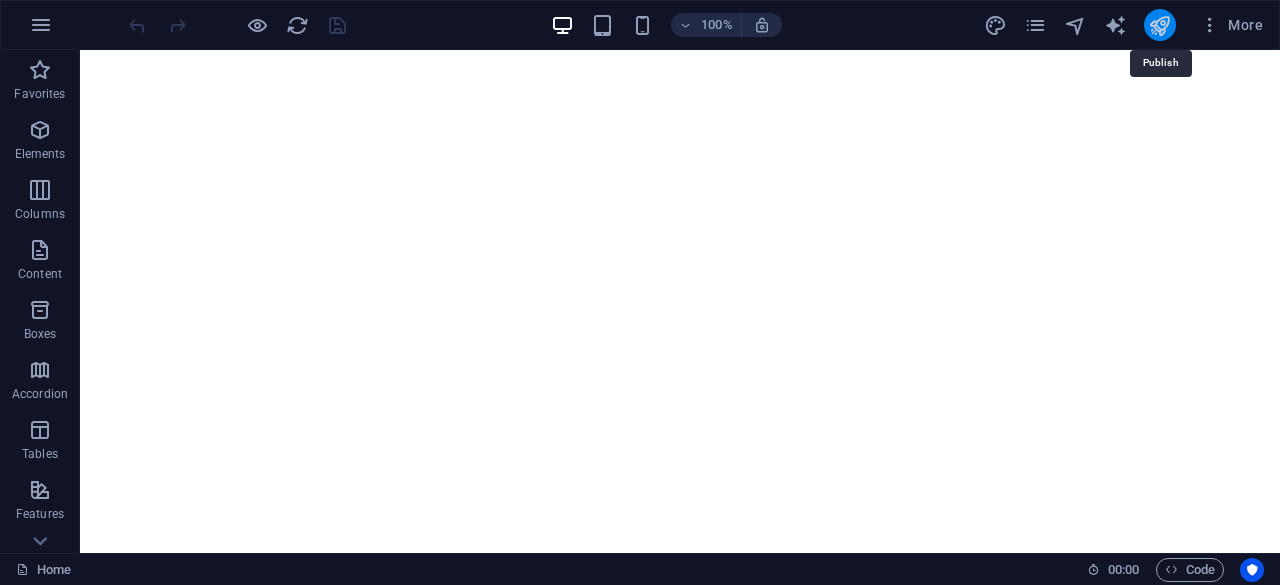 click at bounding box center [1159, 25] 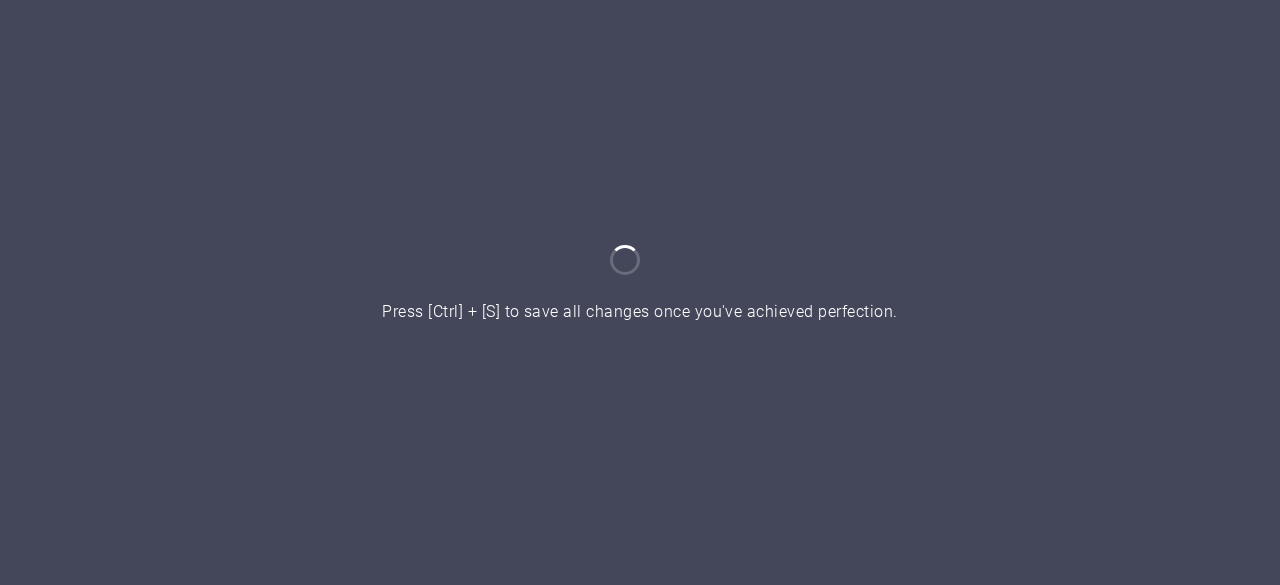 scroll, scrollTop: 0, scrollLeft: 0, axis: both 